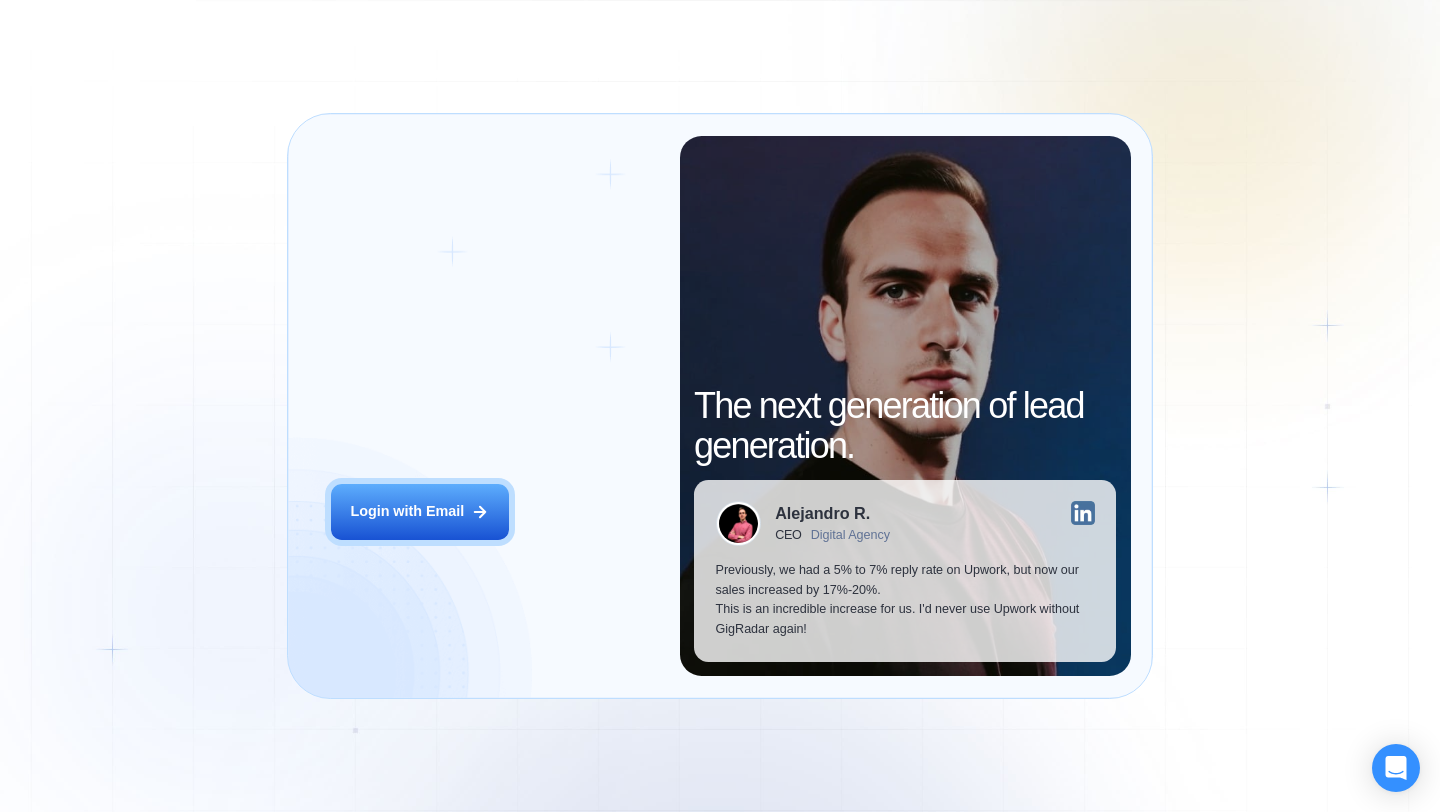 scroll, scrollTop: 0, scrollLeft: 0, axis: both 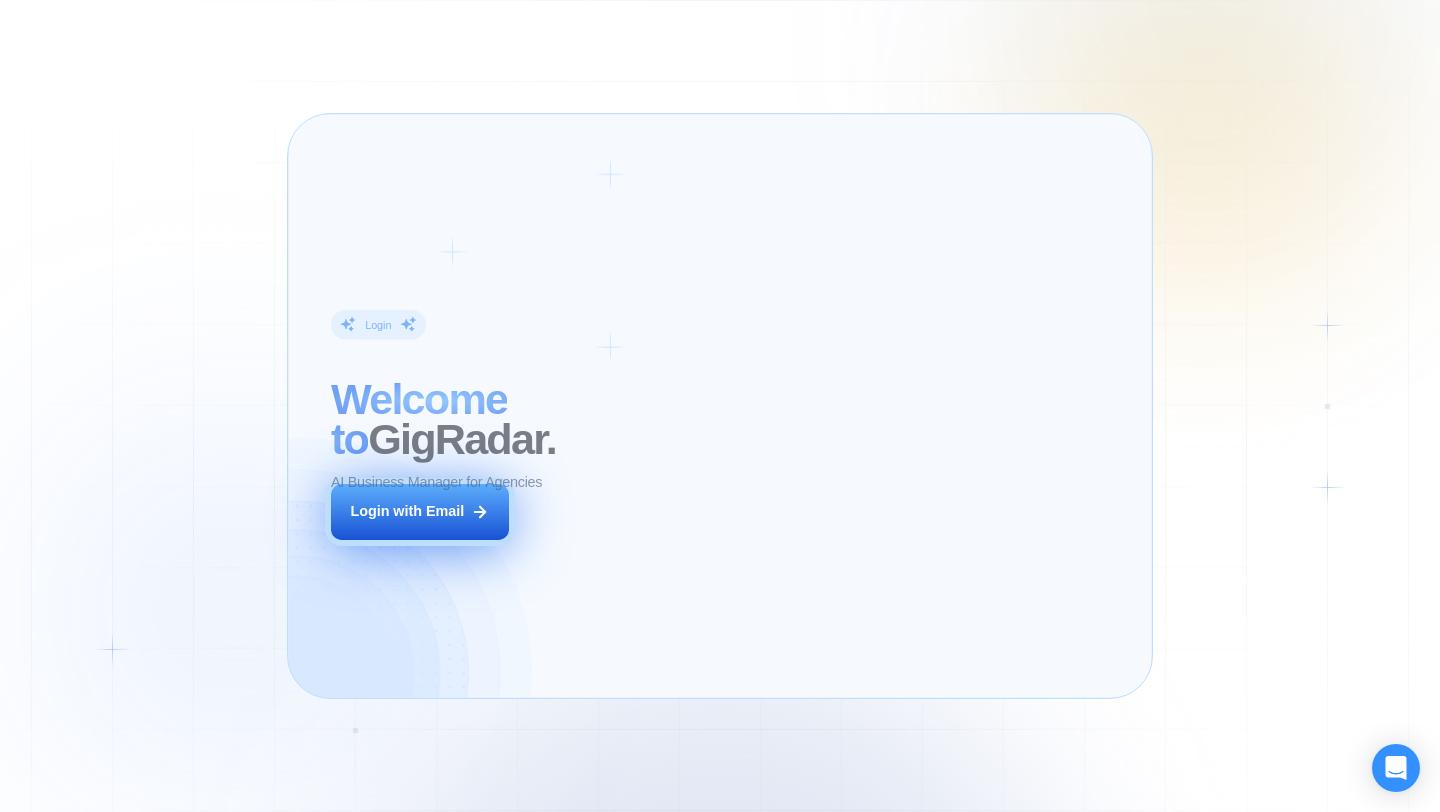 click on "Login with Email" at bounding box center [420, 512] 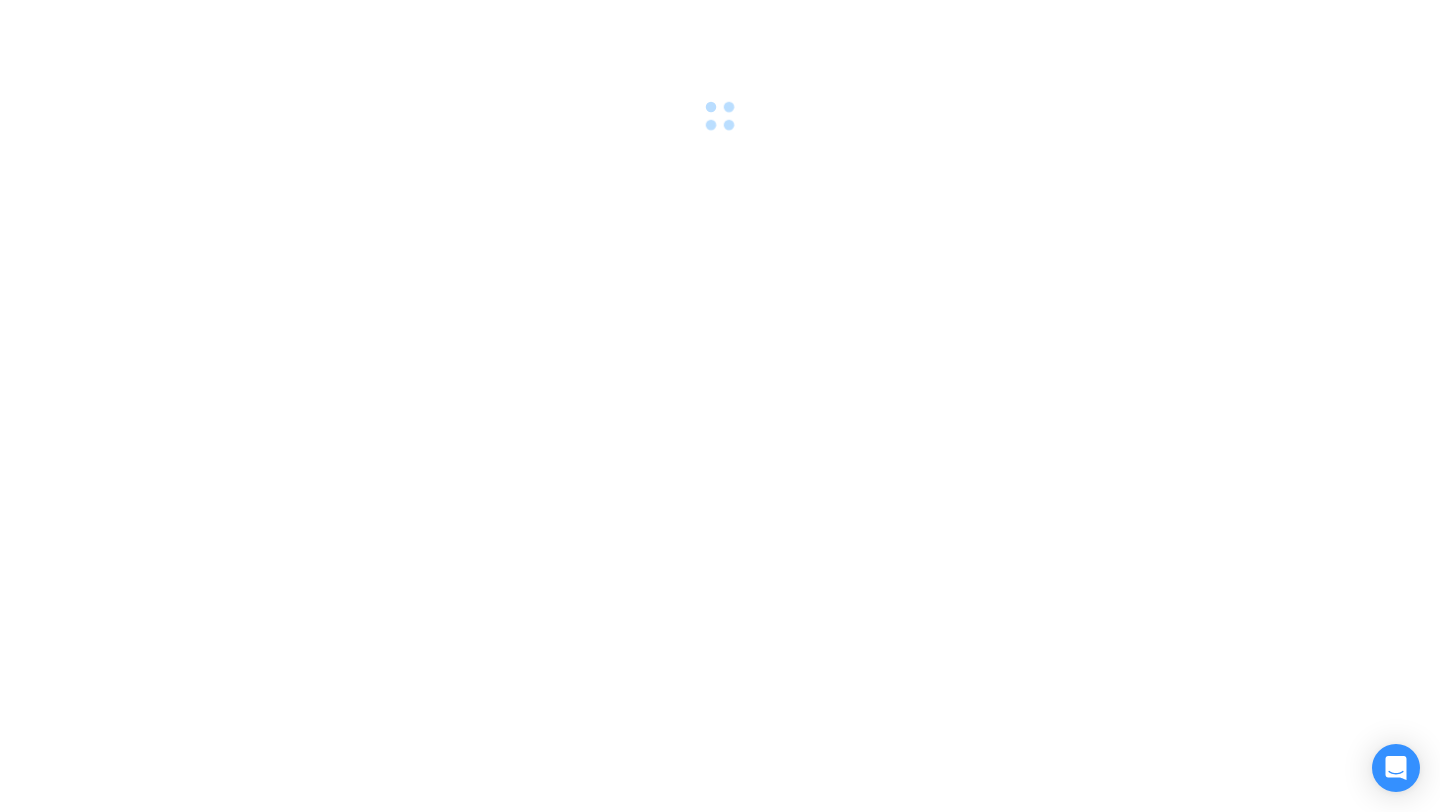 scroll, scrollTop: 0, scrollLeft: 0, axis: both 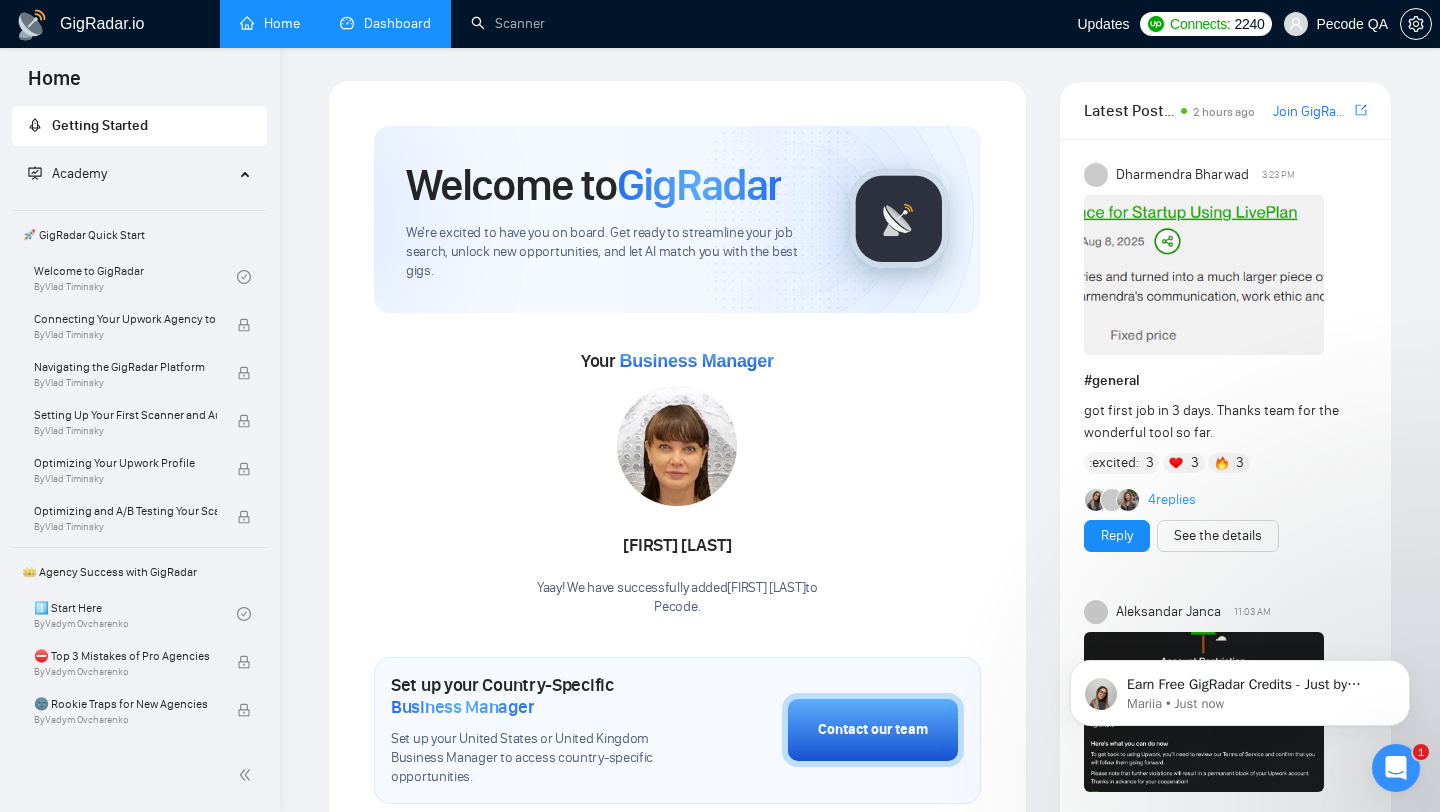 click on "Dashboard" at bounding box center (385, 23) 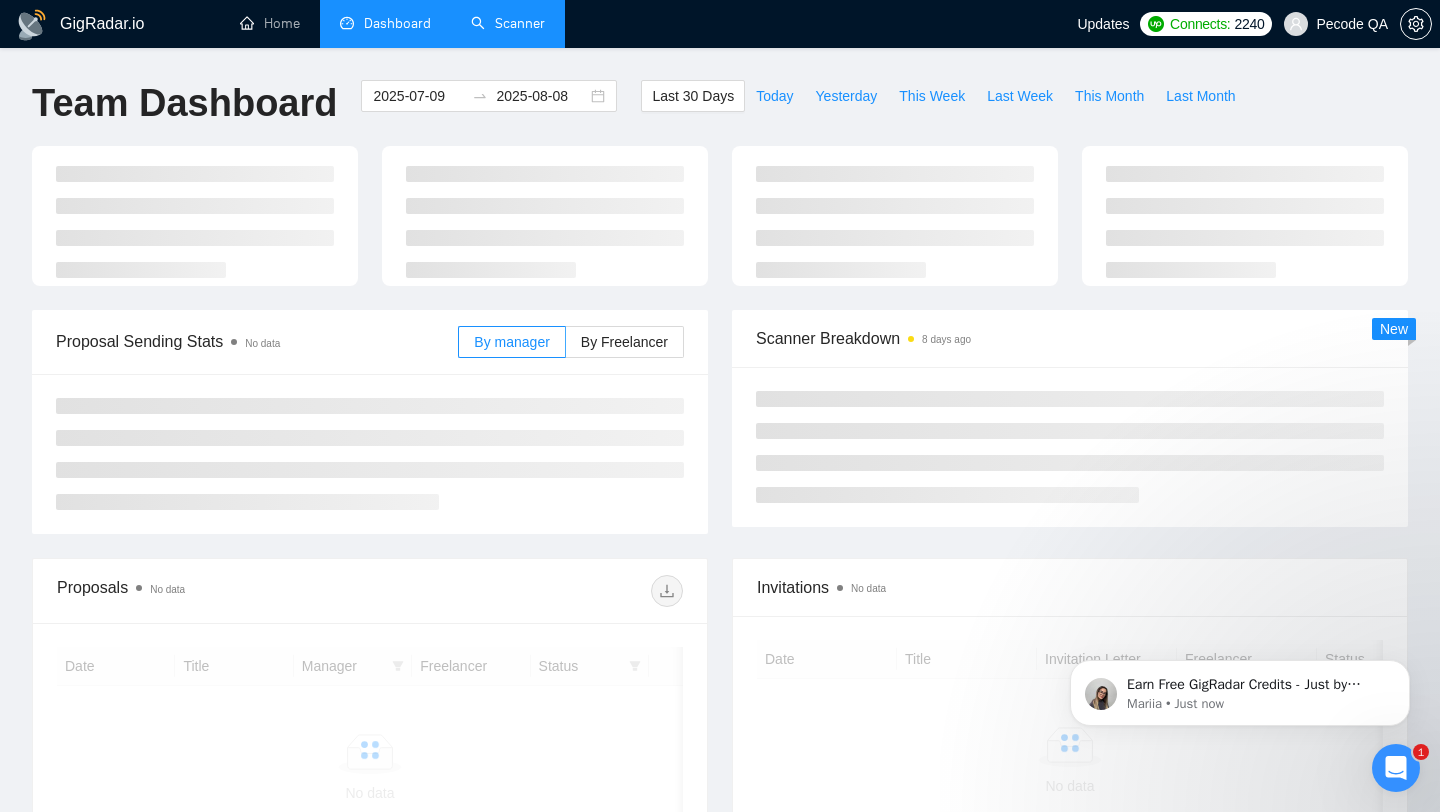 click on "Scanner" at bounding box center [508, 23] 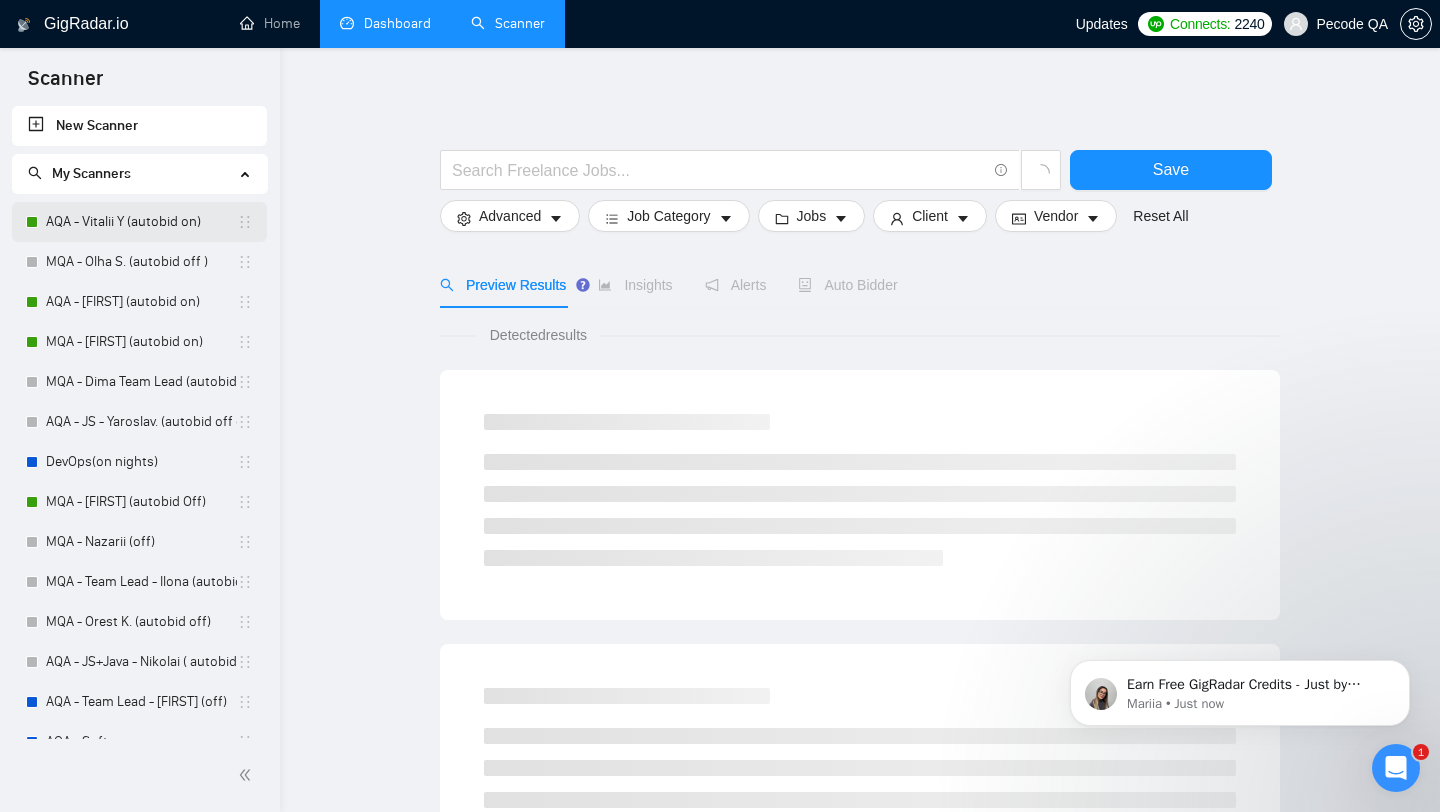 click on "AQA - Vitalii Y (autobid on)" at bounding box center (141, 222) 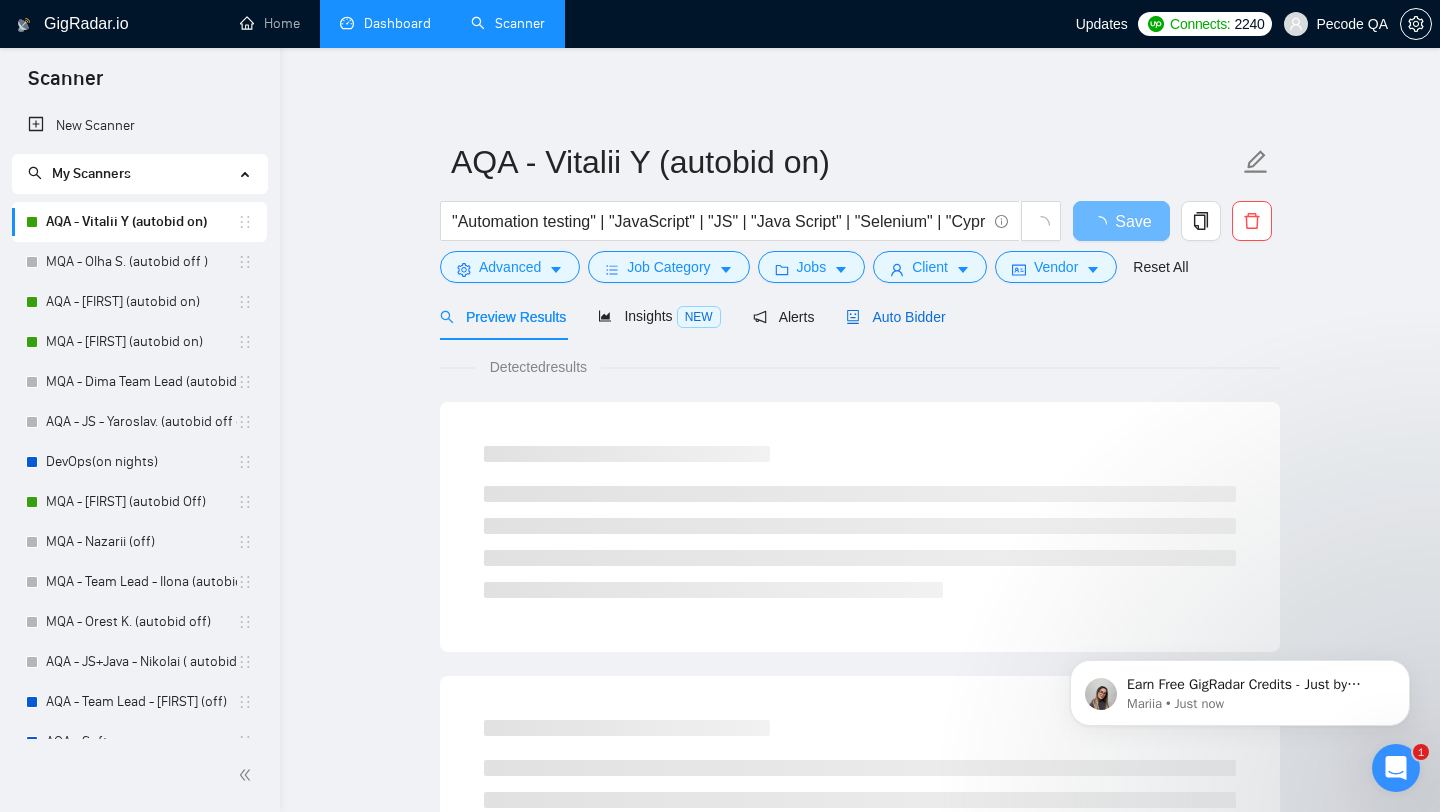 click on "Auto Bidder" at bounding box center (895, 317) 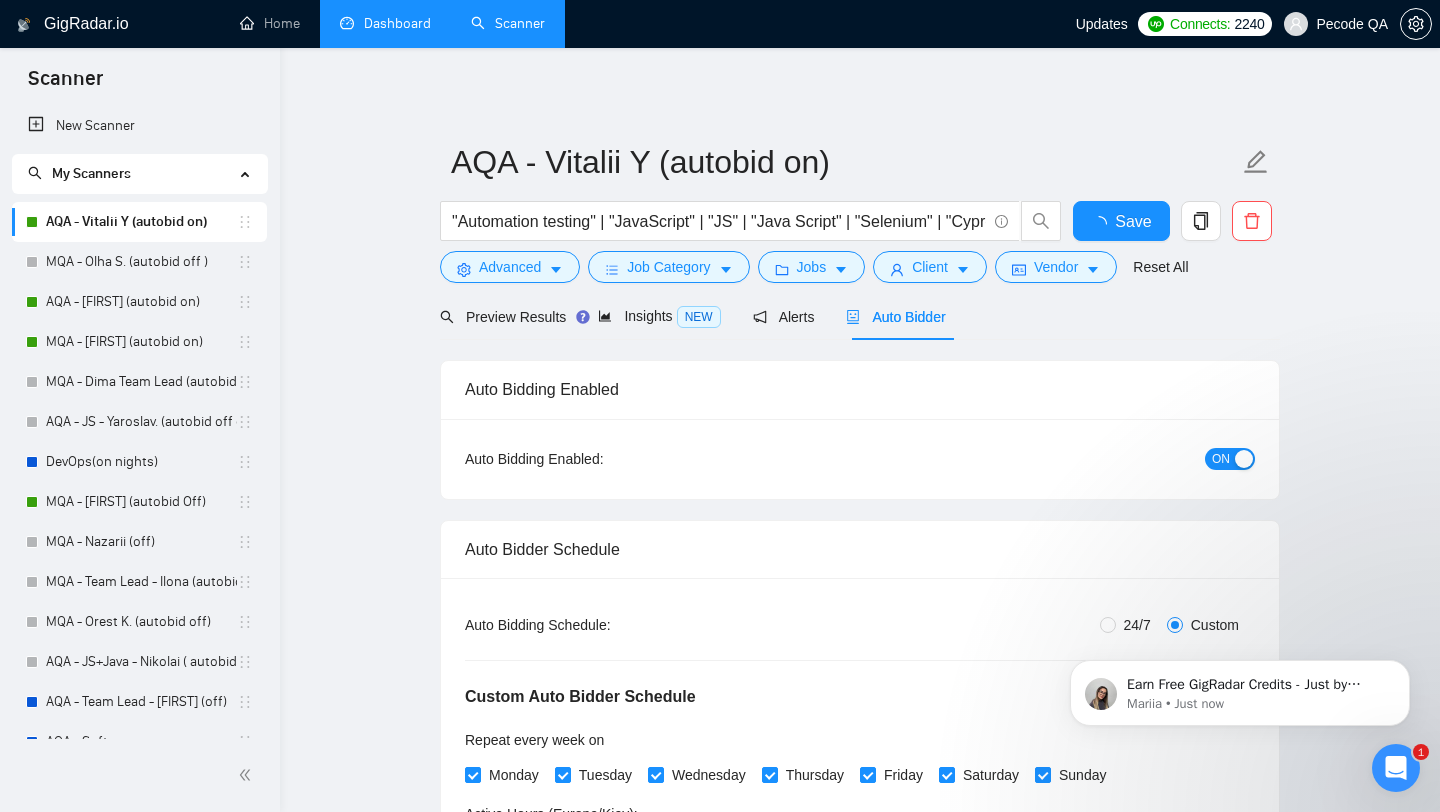 type 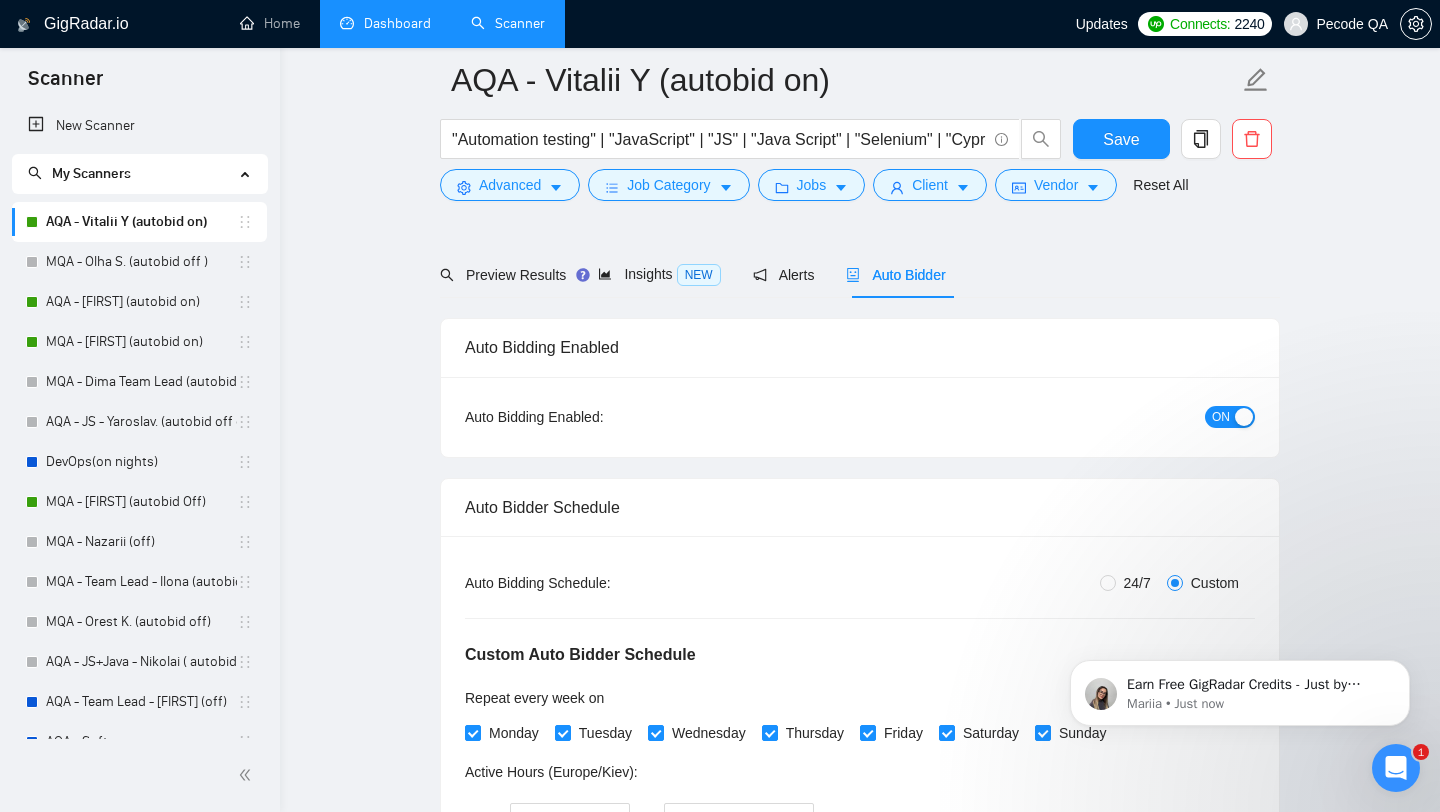 scroll, scrollTop: 266, scrollLeft: 0, axis: vertical 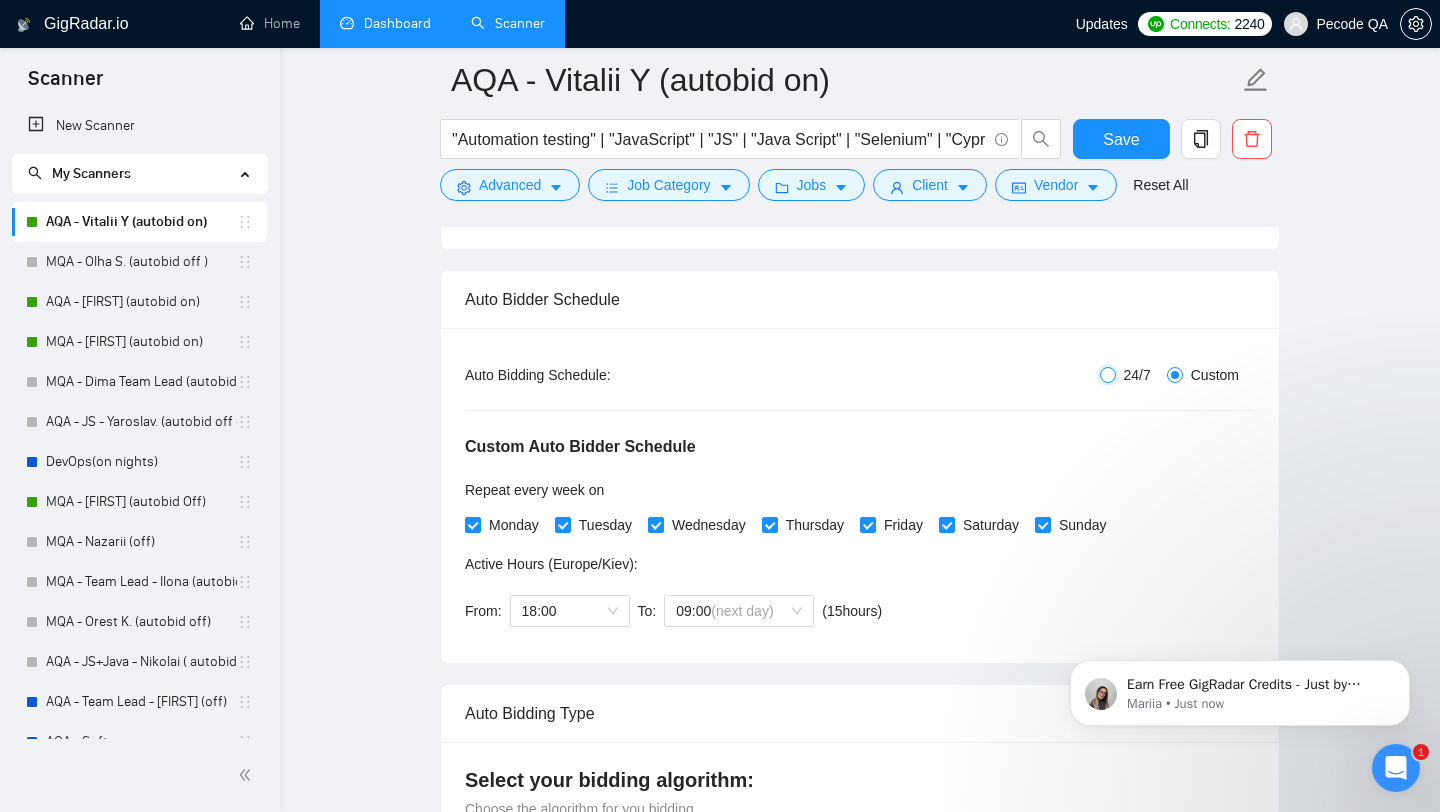 click on "24/7" at bounding box center (1129, 375) 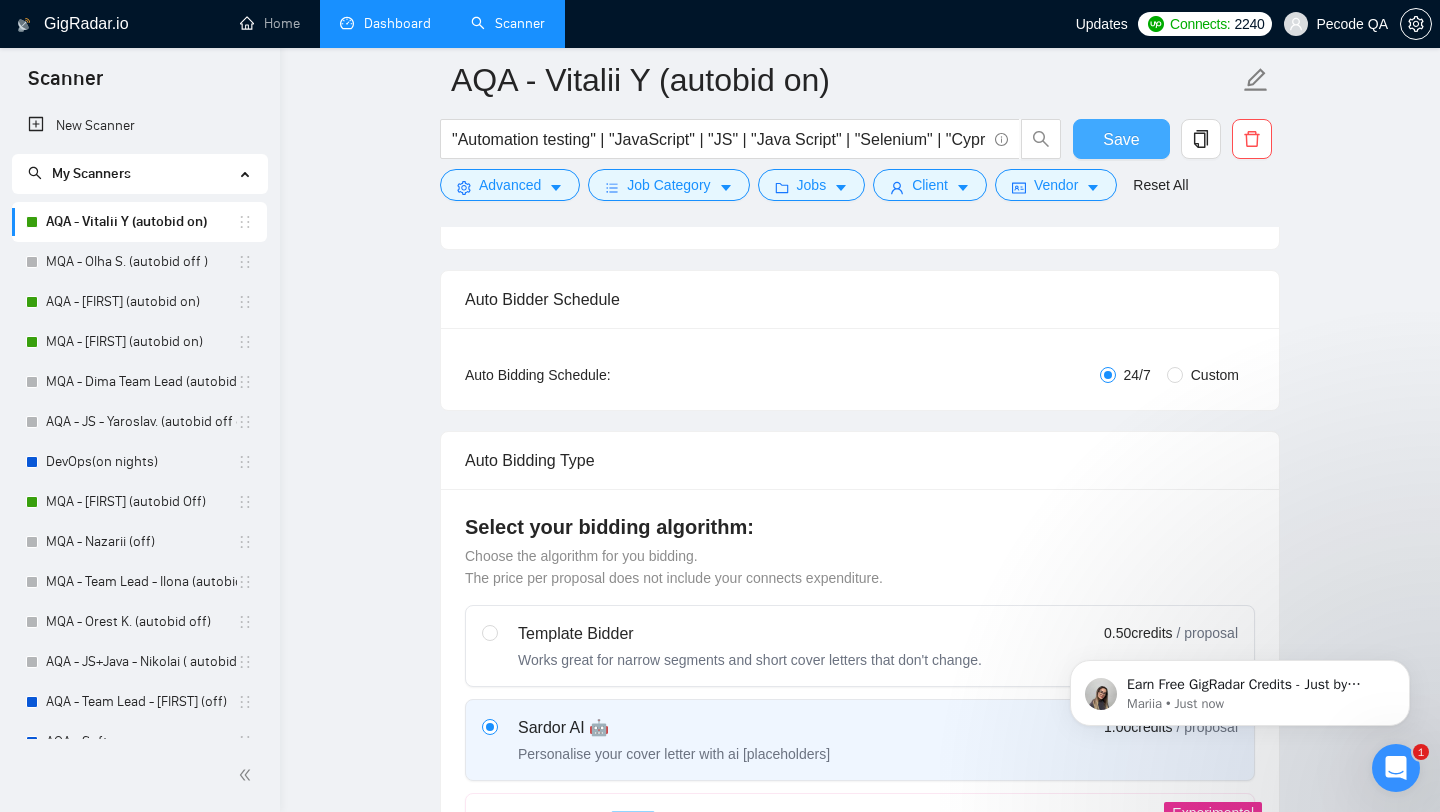 click on "Save" at bounding box center [1121, 139] 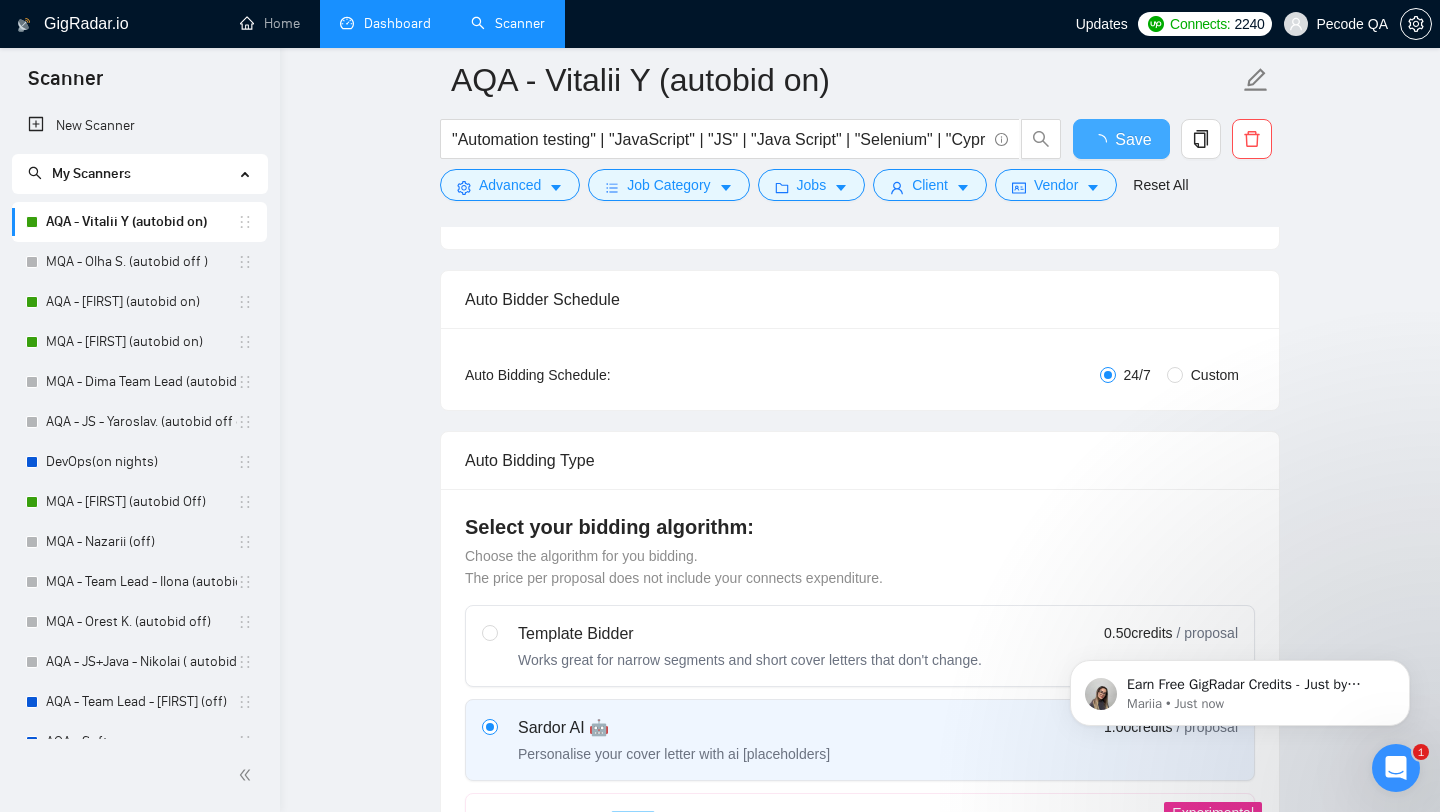 type 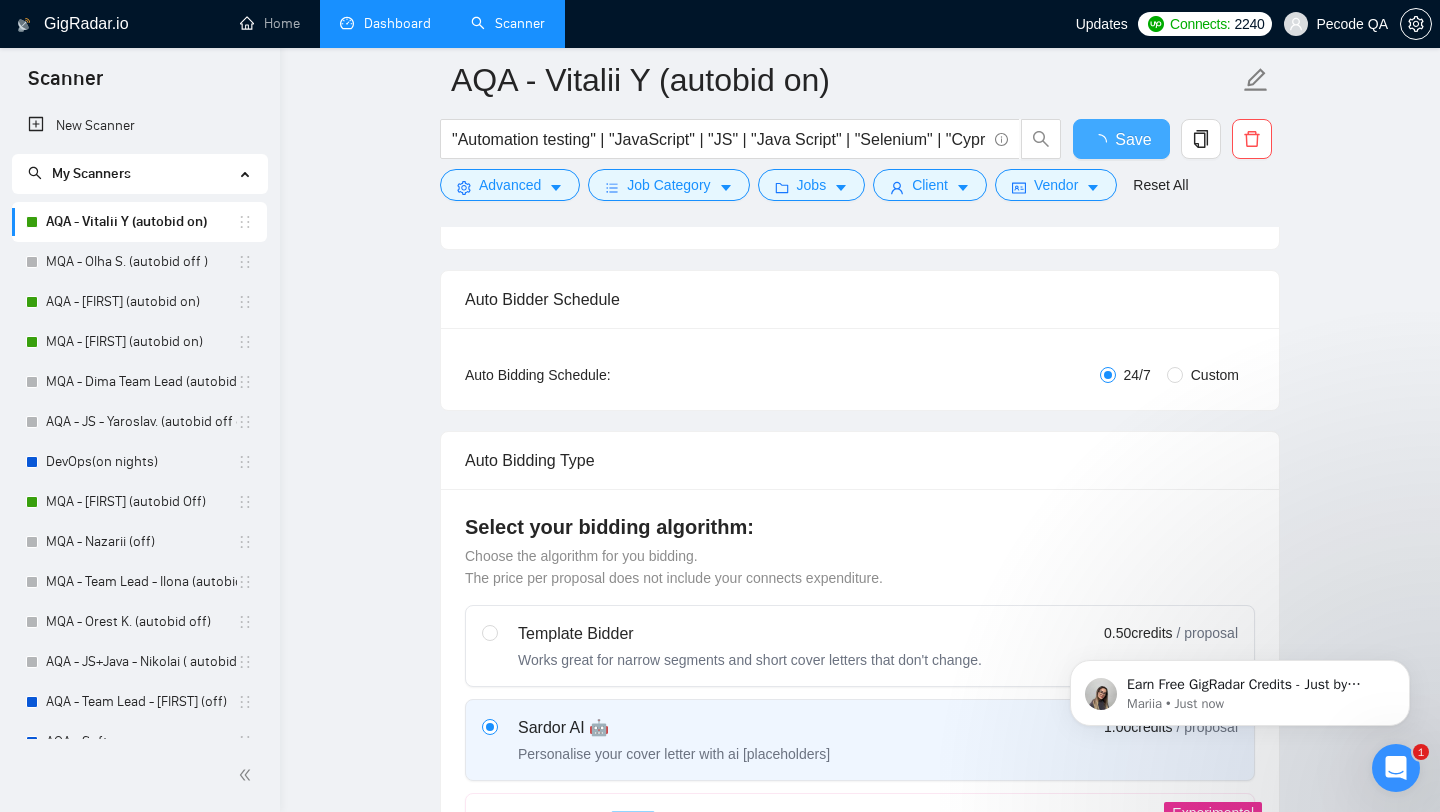 checkbox on "true" 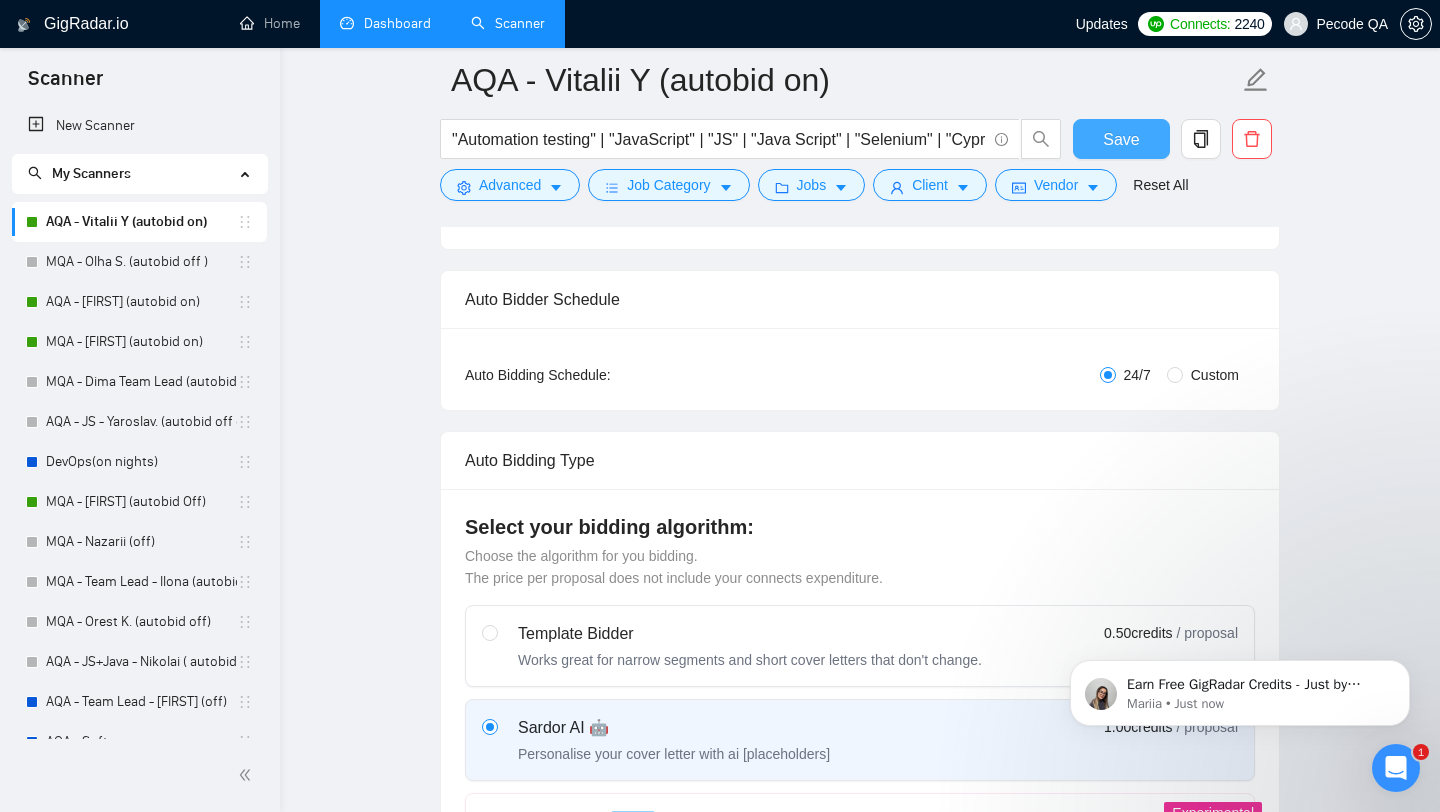 type 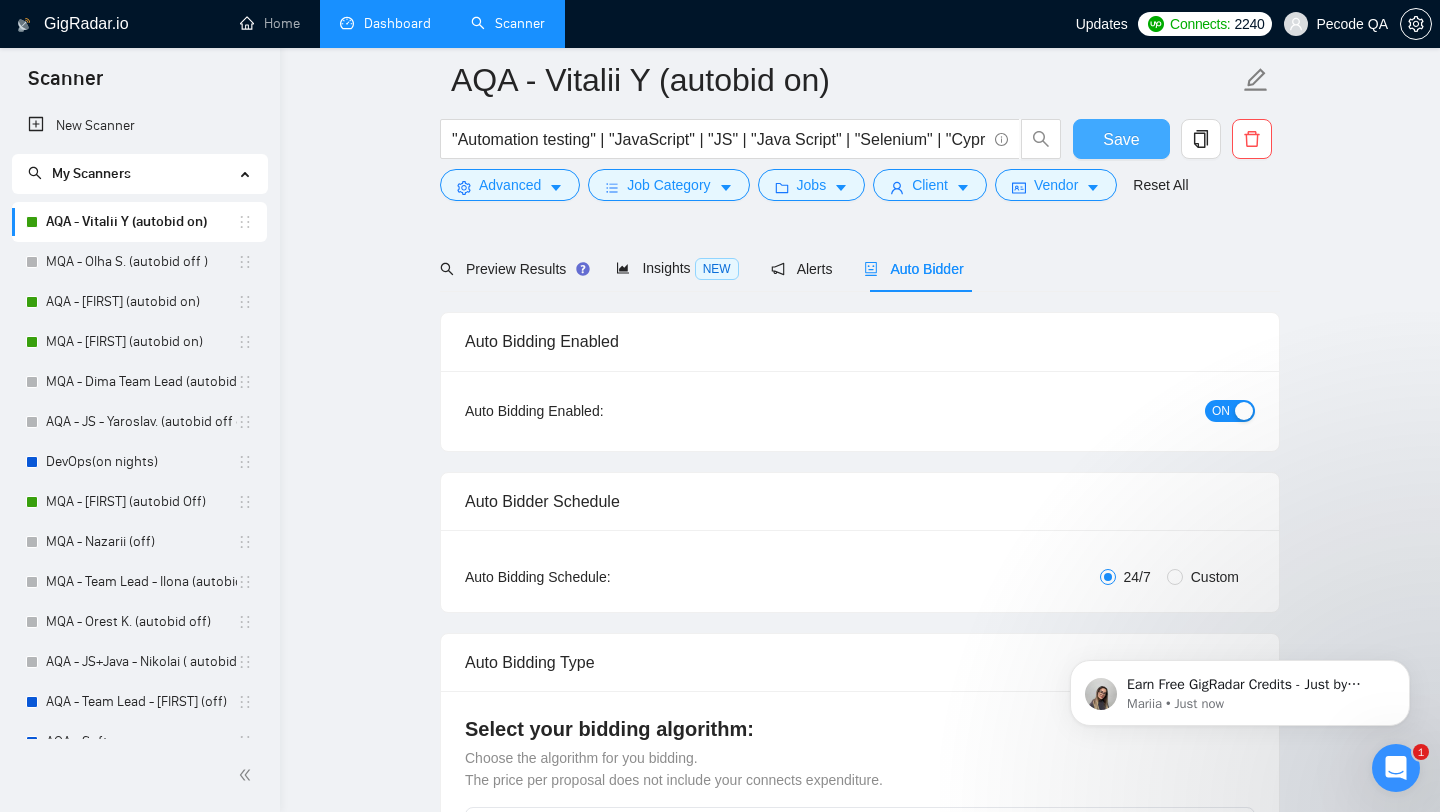 scroll, scrollTop: 0, scrollLeft: 0, axis: both 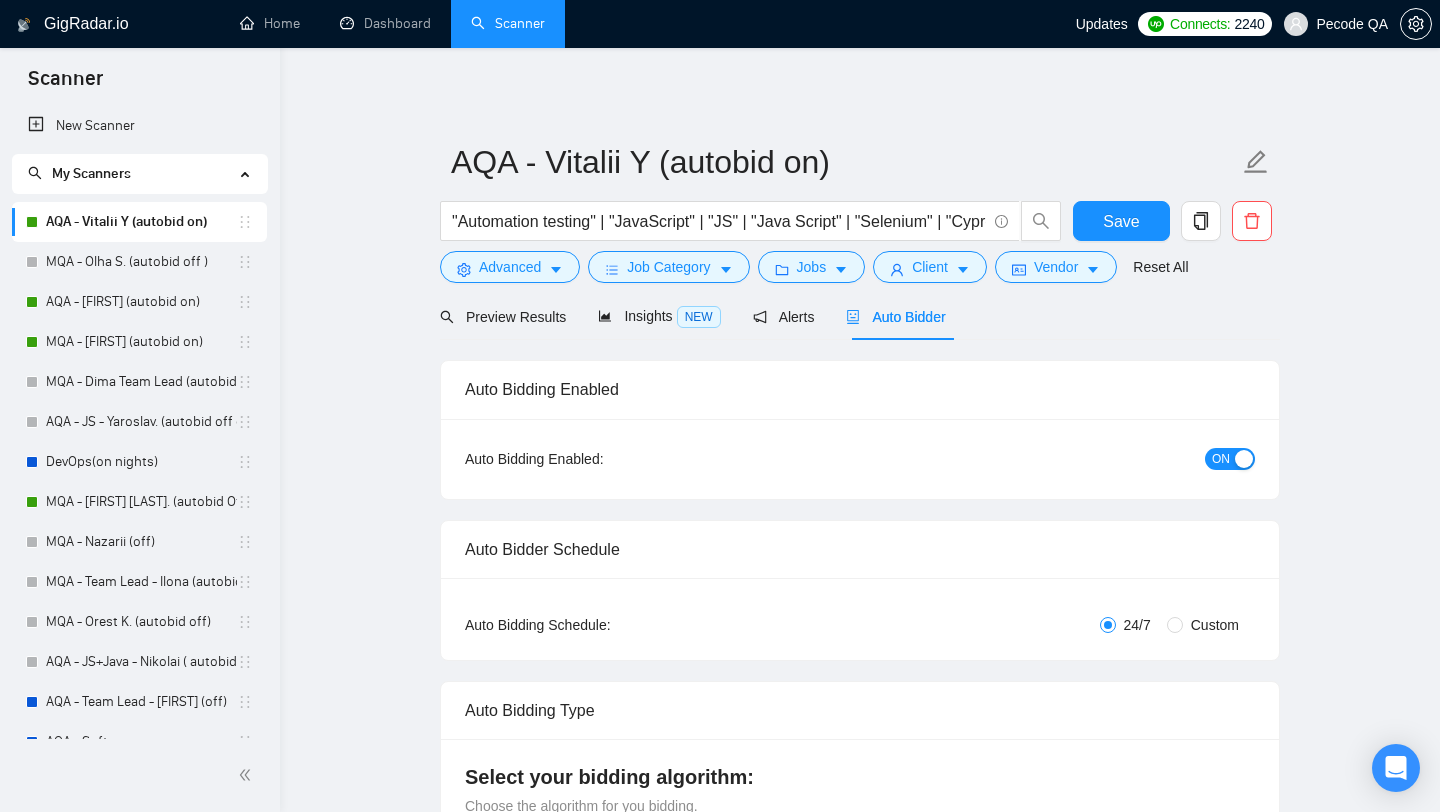 type 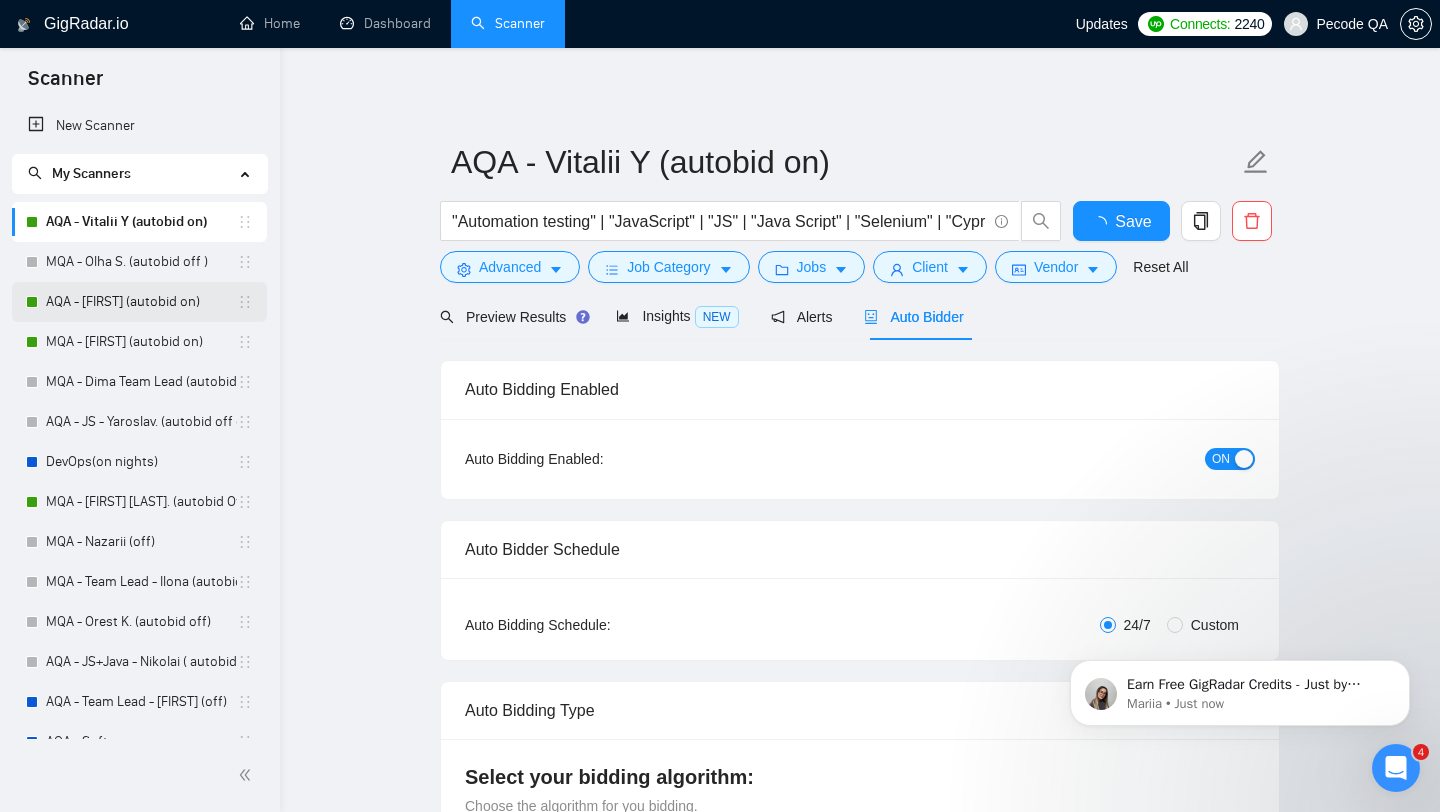 scroll, scrollTop: 0, scrollLeft: 0, axis: both 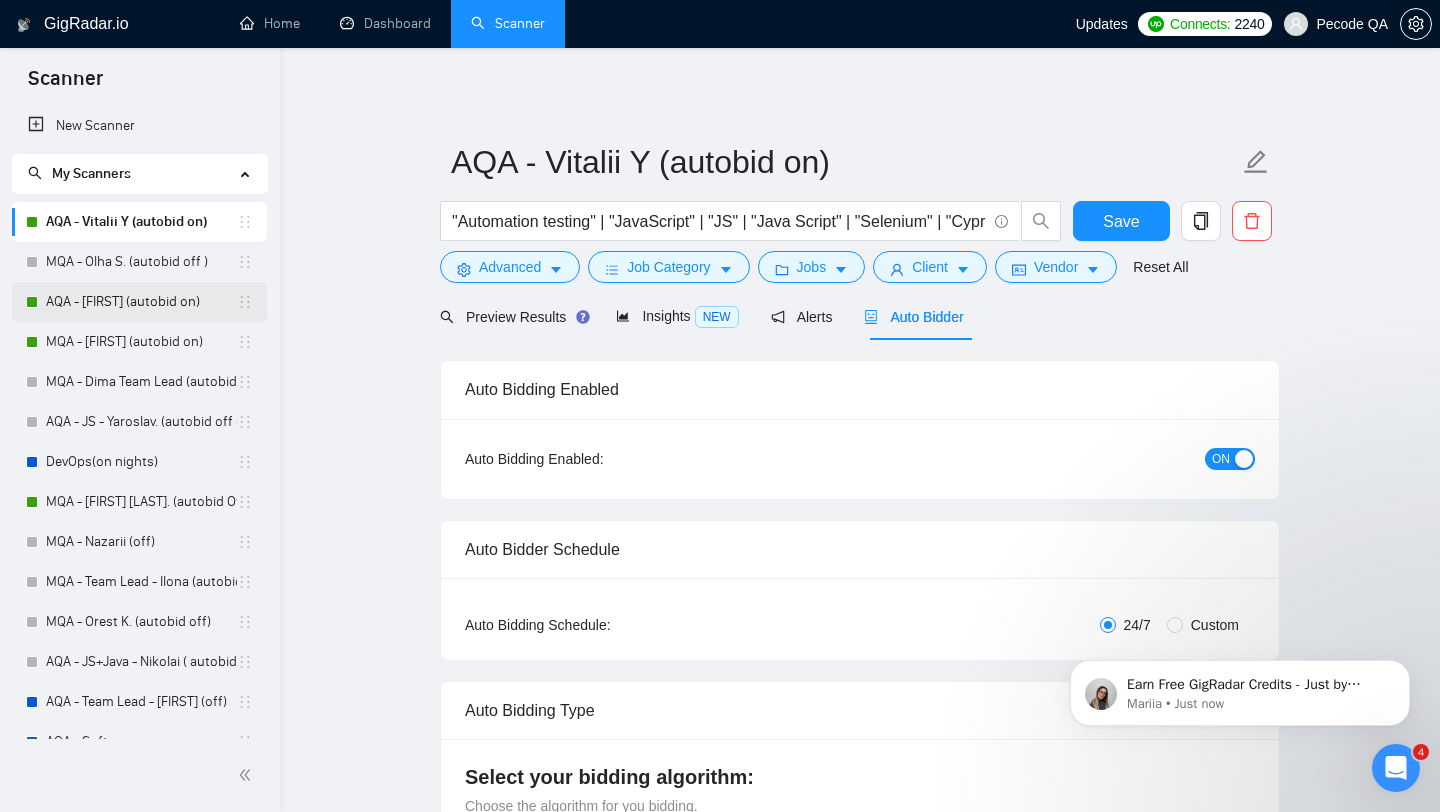 click on "AQA - [FIRST] (autobid on)" at bounding box center (141, 302) 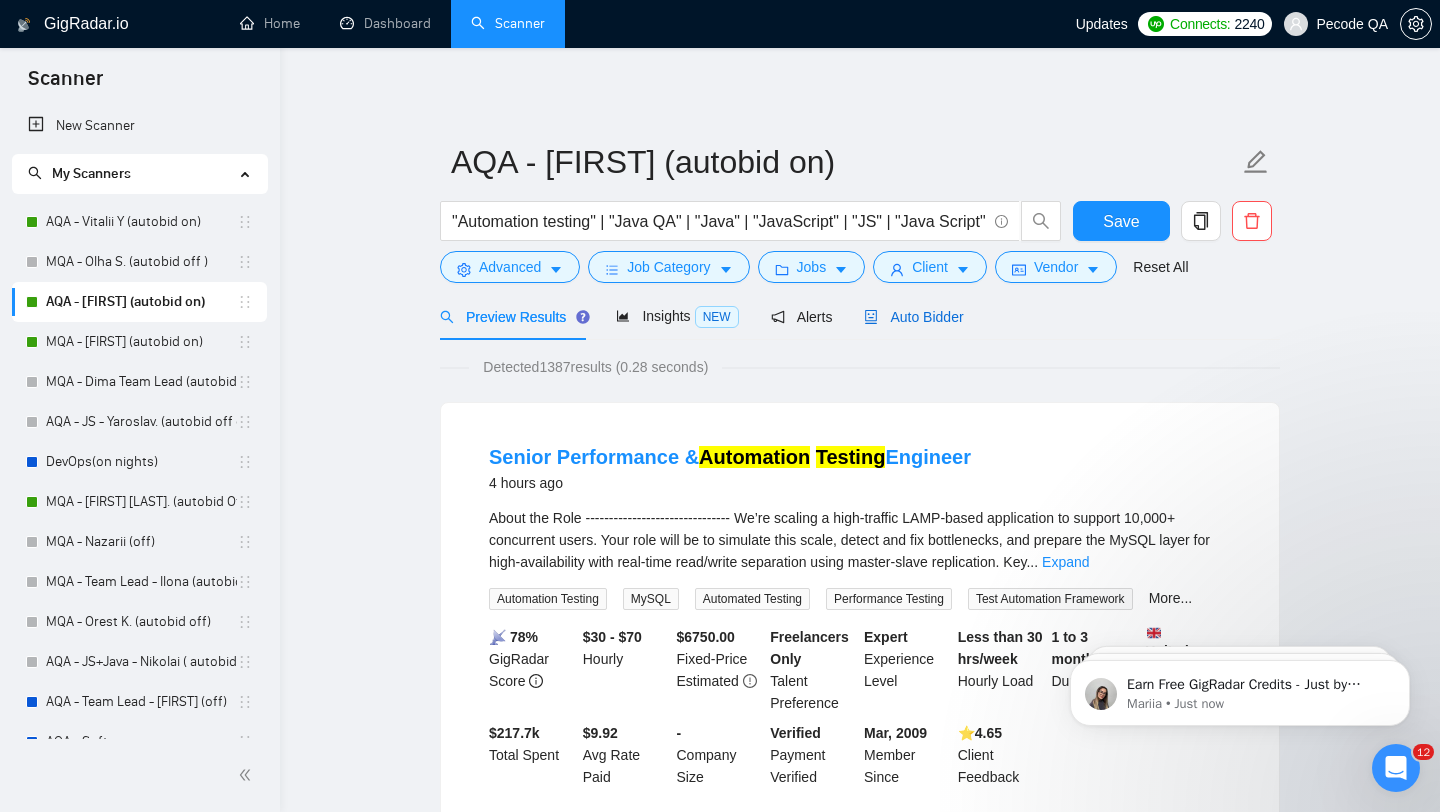 click on "Auto Bidder" at bounding box center (913, 317) 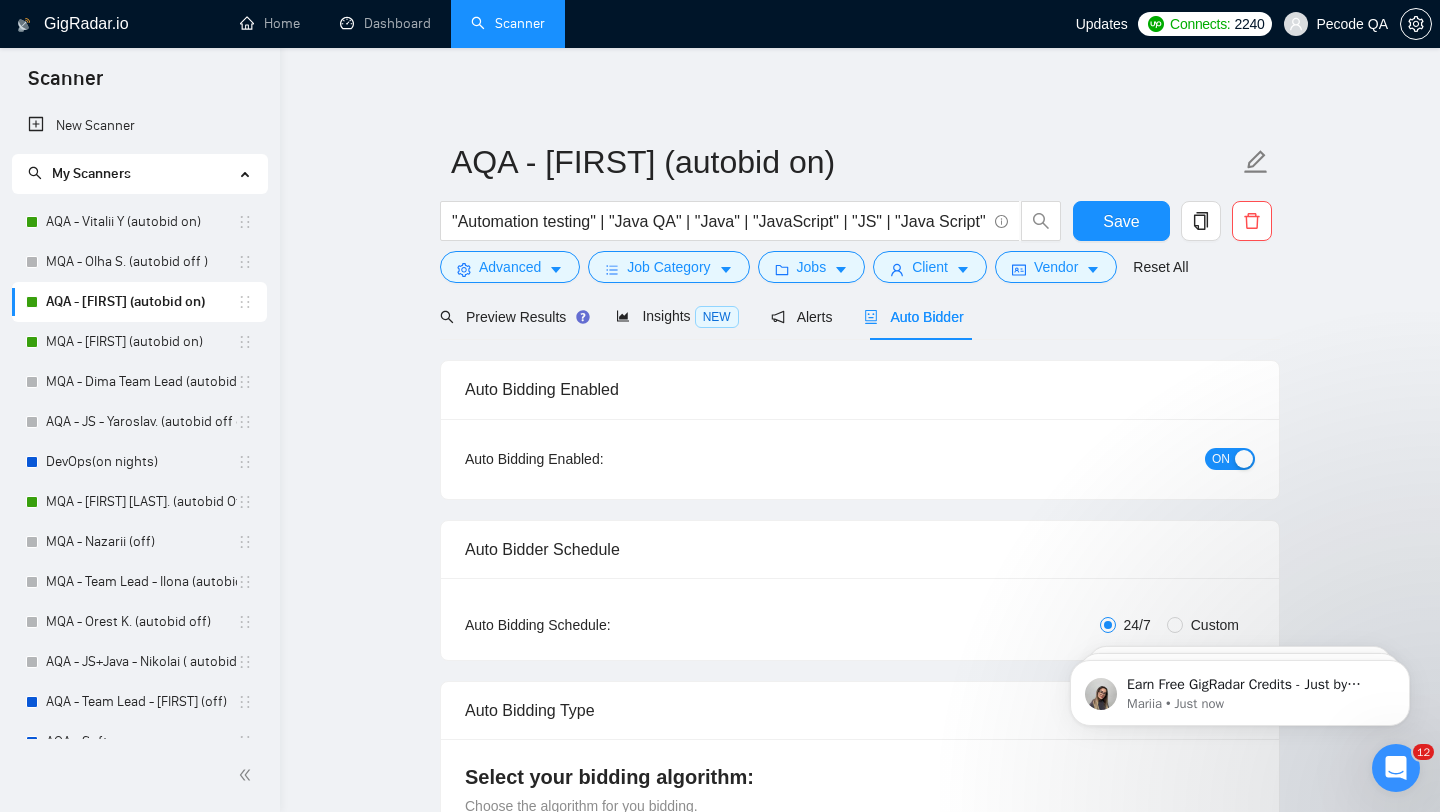 type 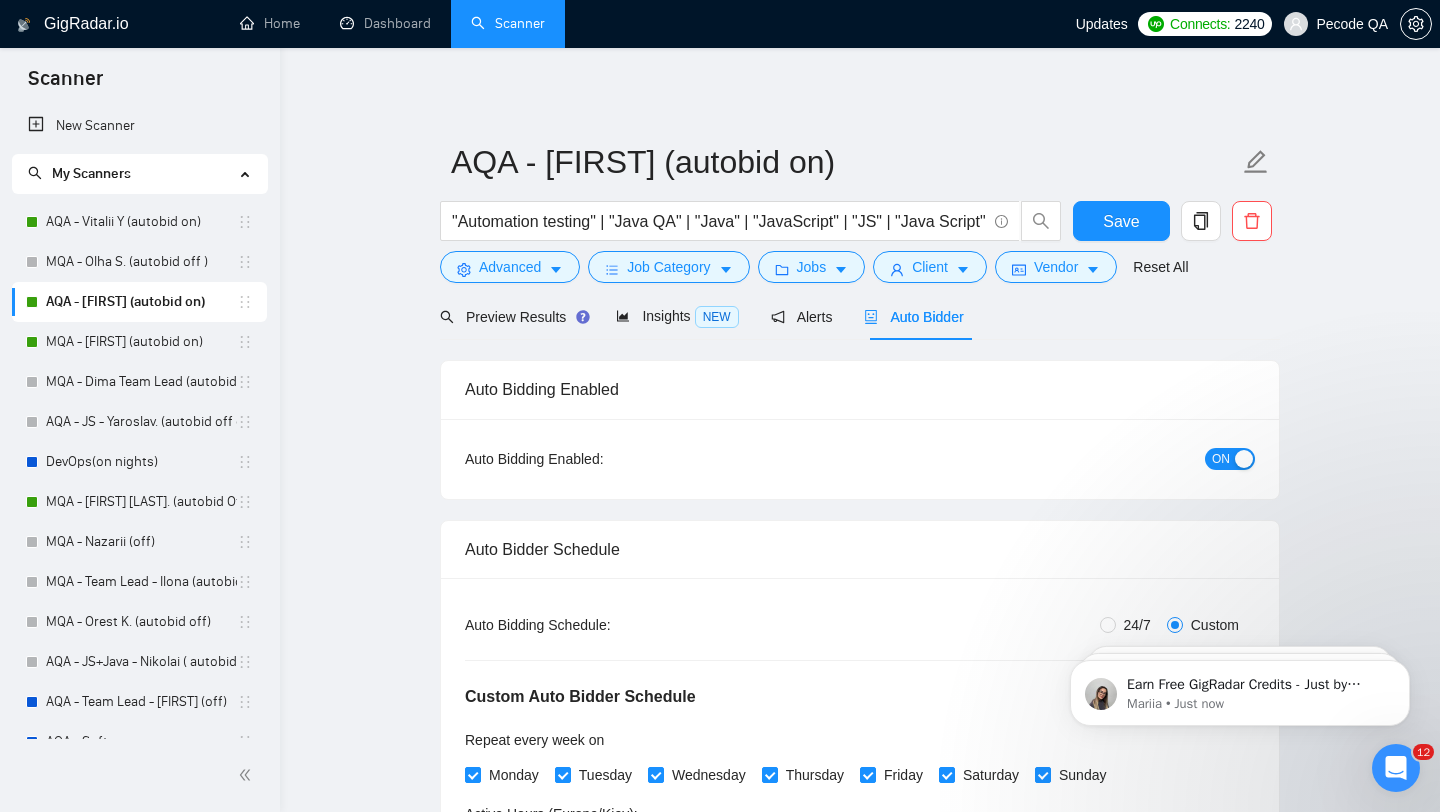 type 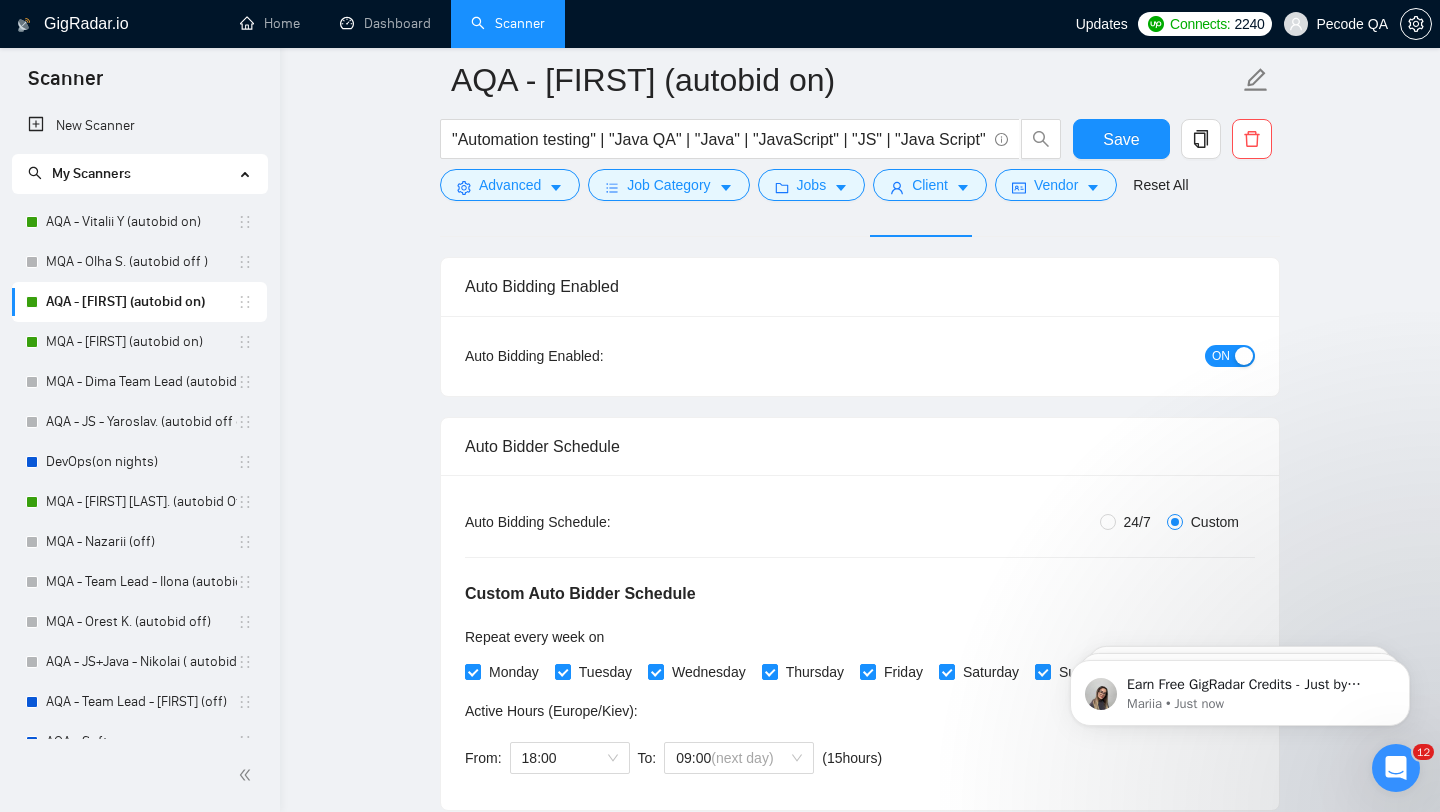 scroll, scrollTop: 280, scrollLeft: 0, axis: vertical 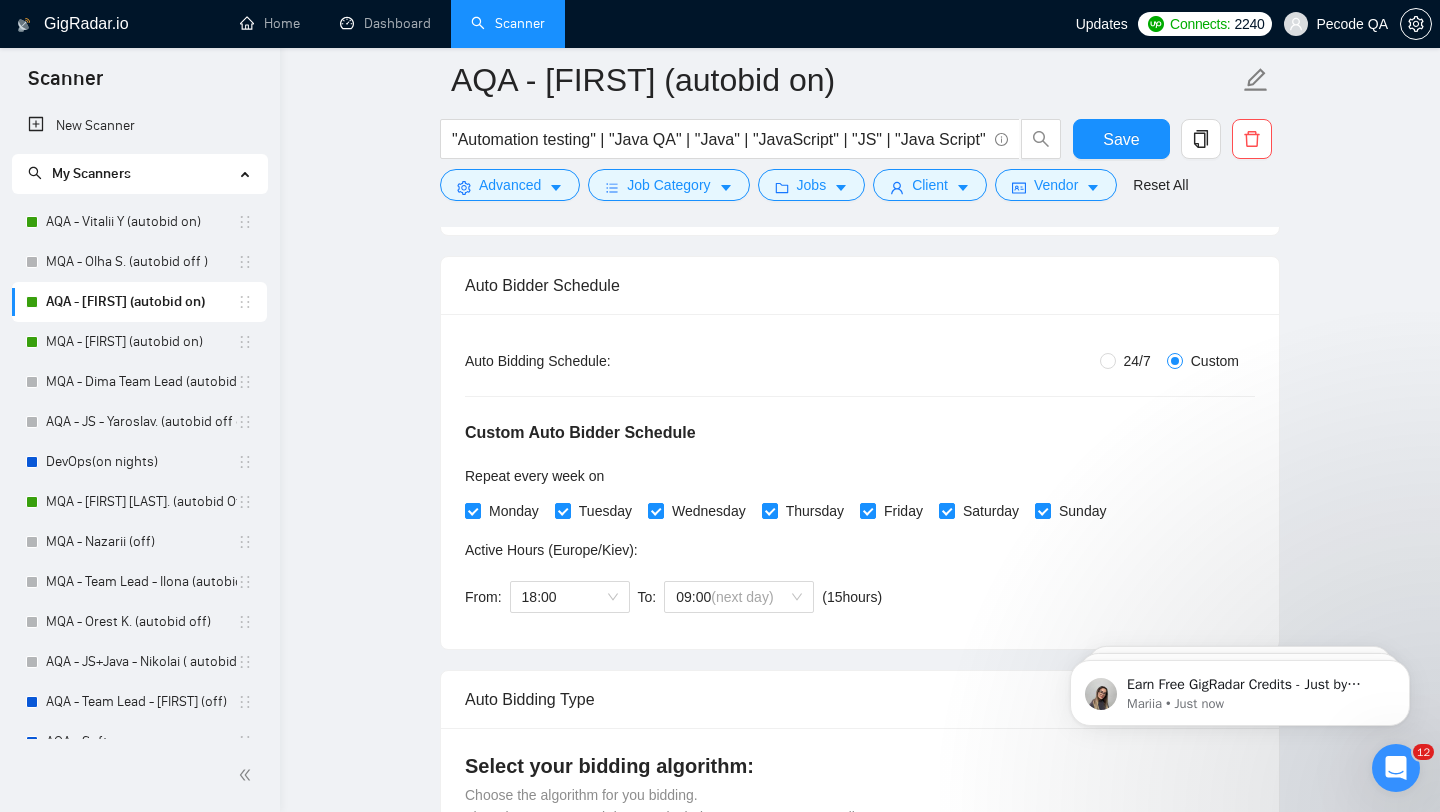 click on "24/7" at bounding box center (1129, 361) 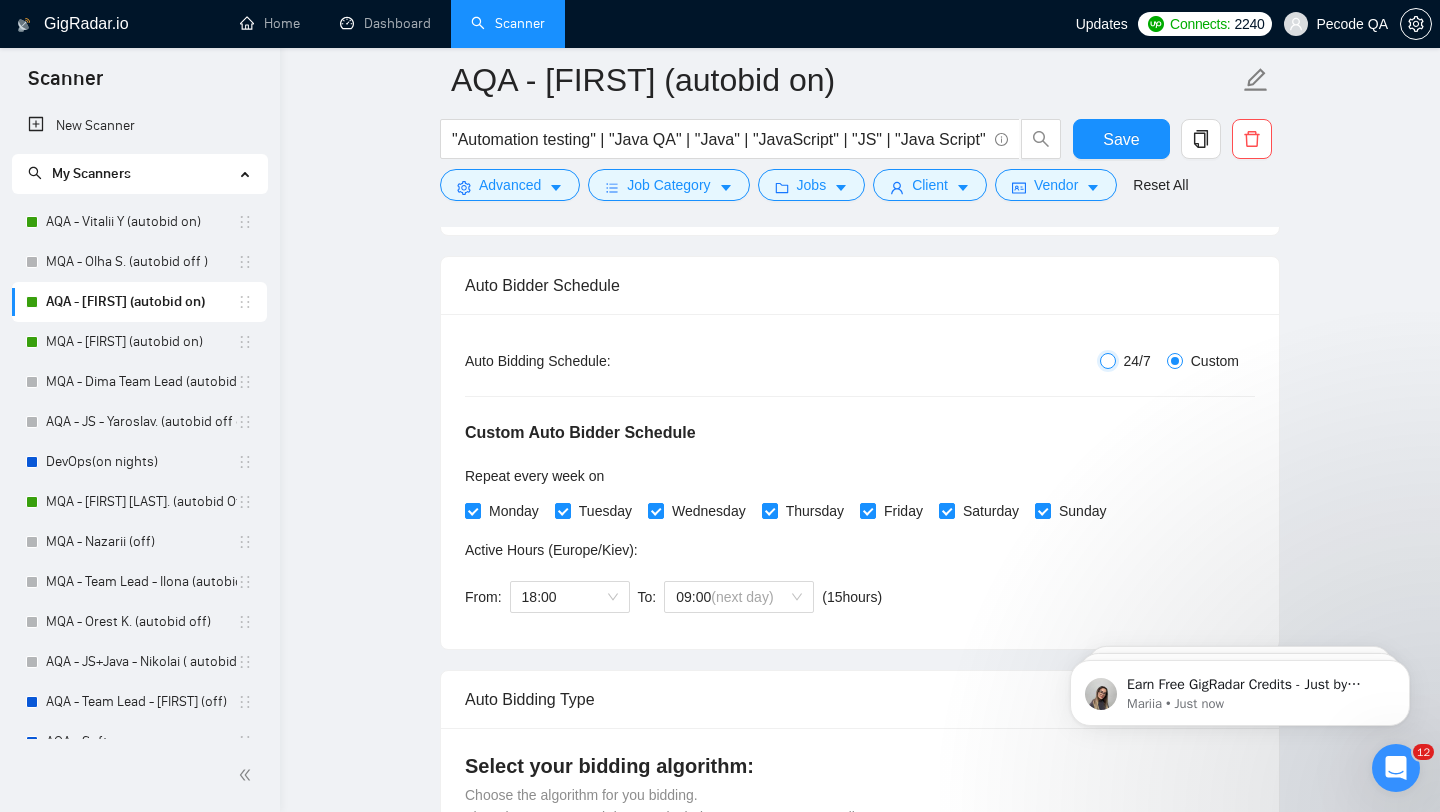 click on "24/7" at bounding box center [1108, 361] 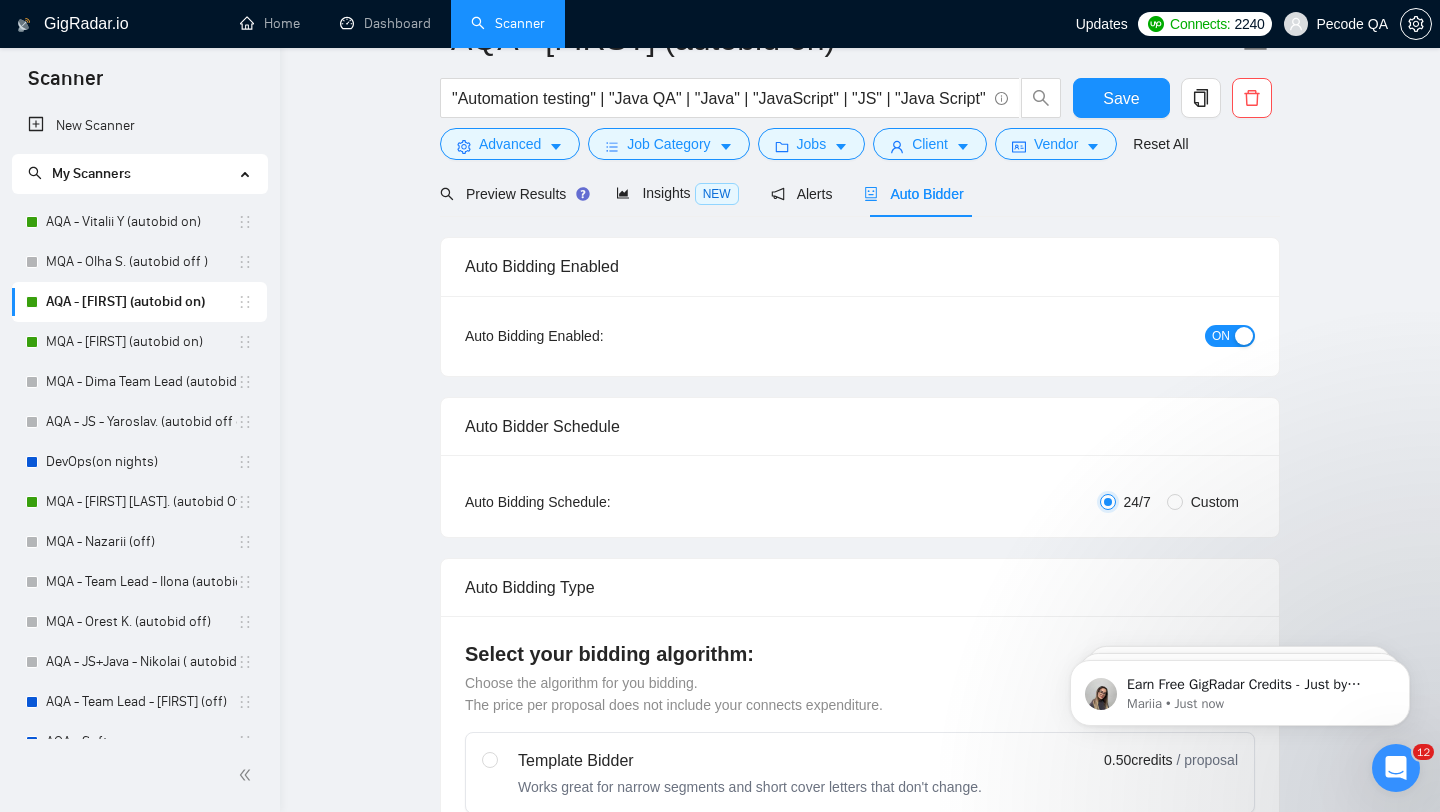 scroll, scrollTop: 0, scrollLeft: 0, axis: both 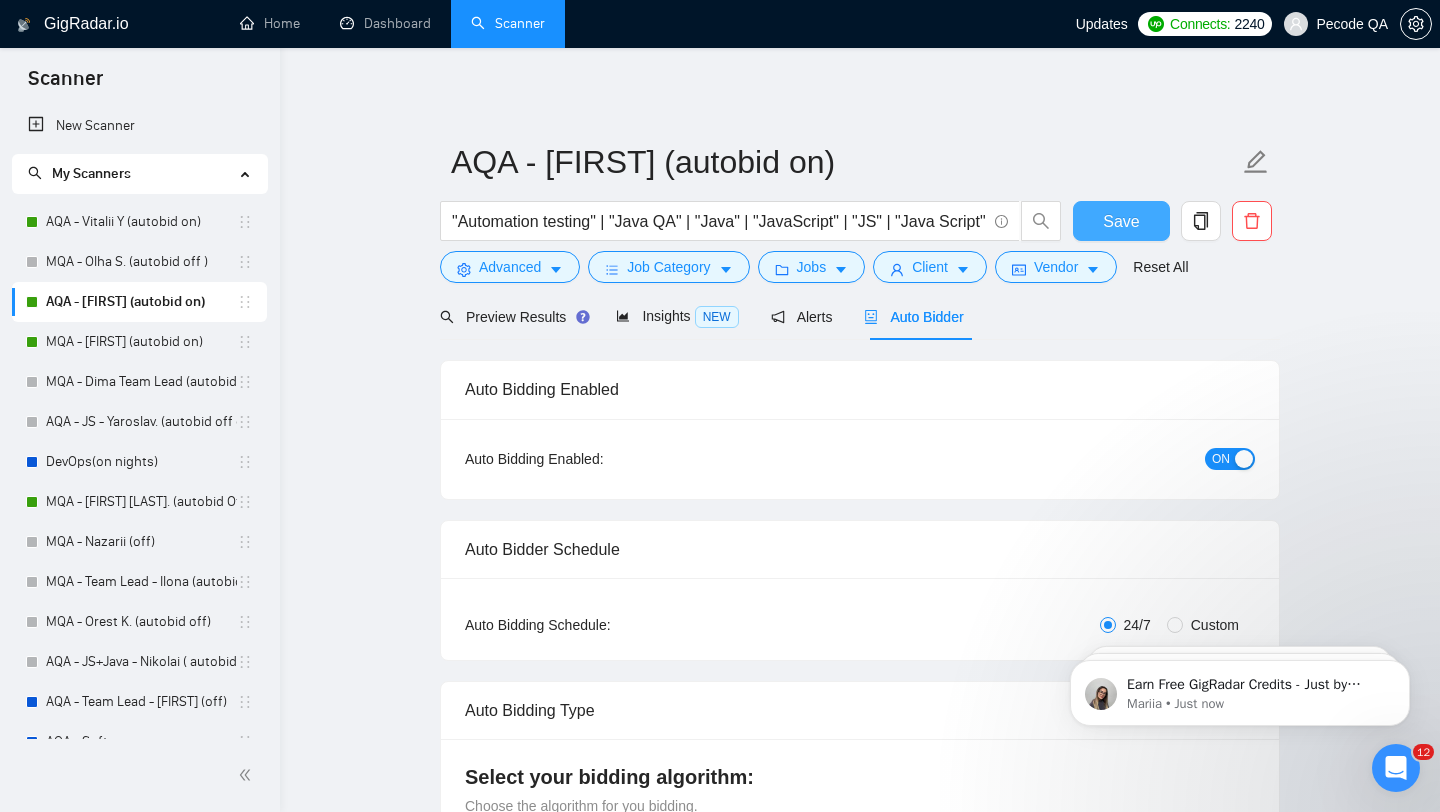 click on "Save" at bounding box center (1121, 221) 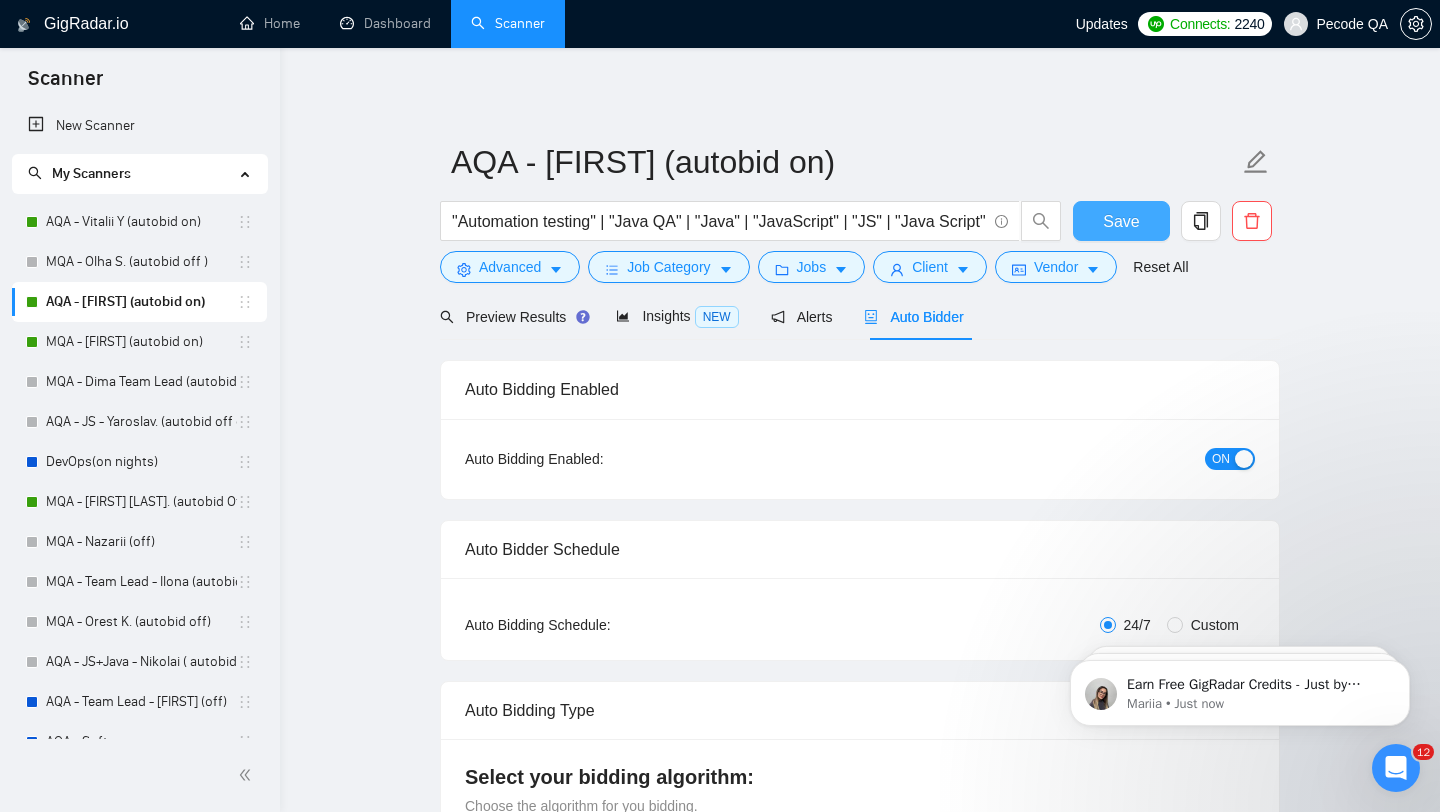 type 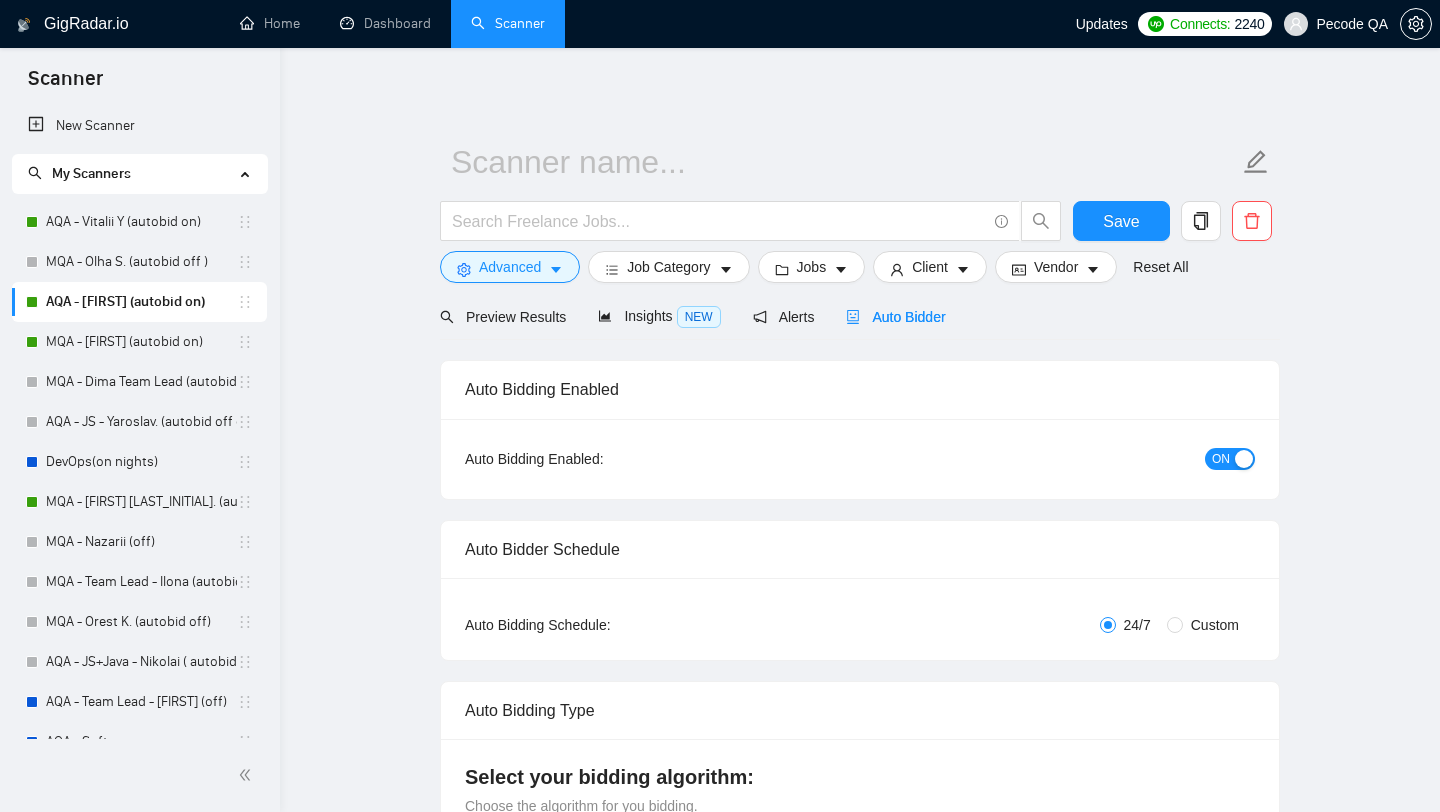 scroll, scrollTop: 0, scrollLeft: 0, axis: both 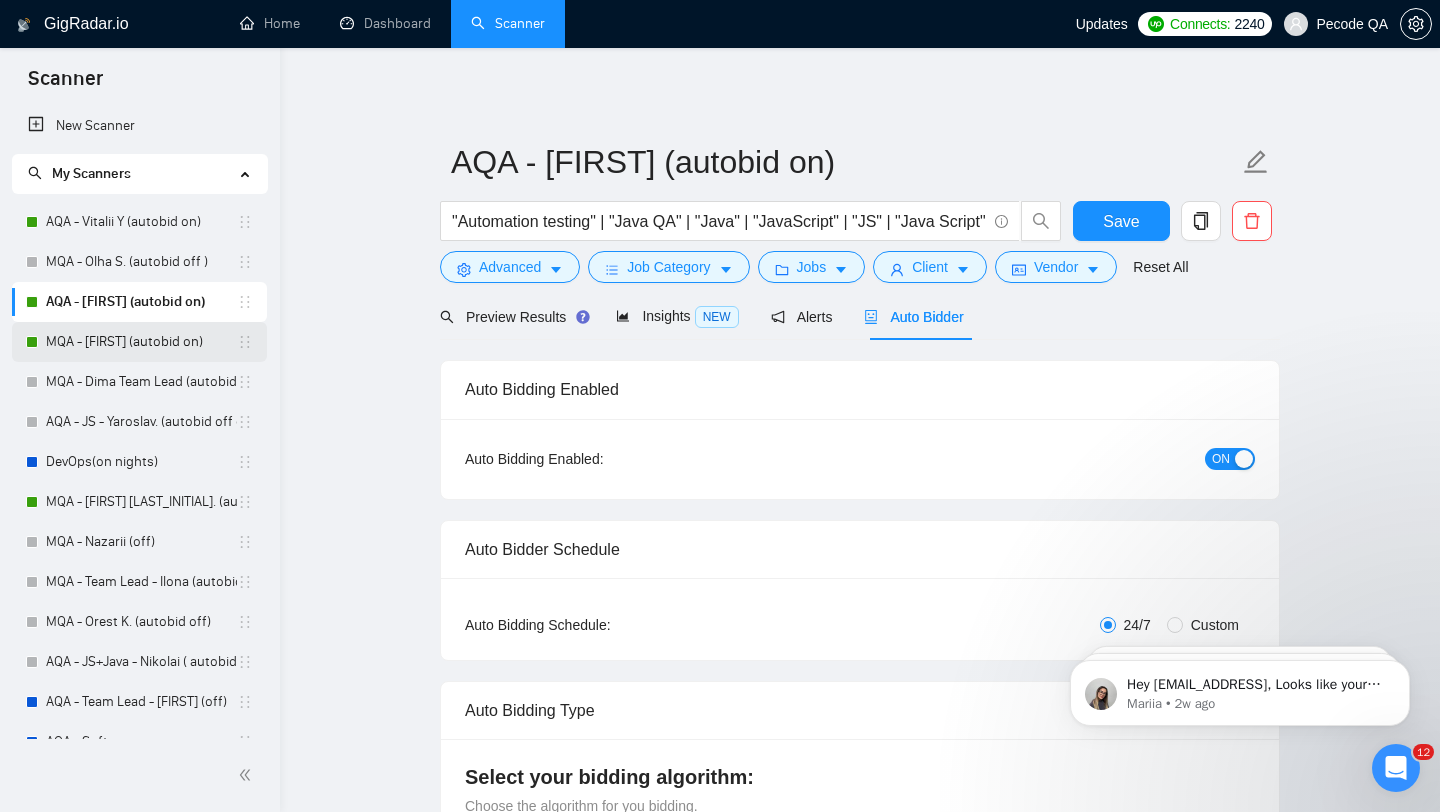 click on "MQA - Anna (autobid on)" at bounding box center (141, 342) 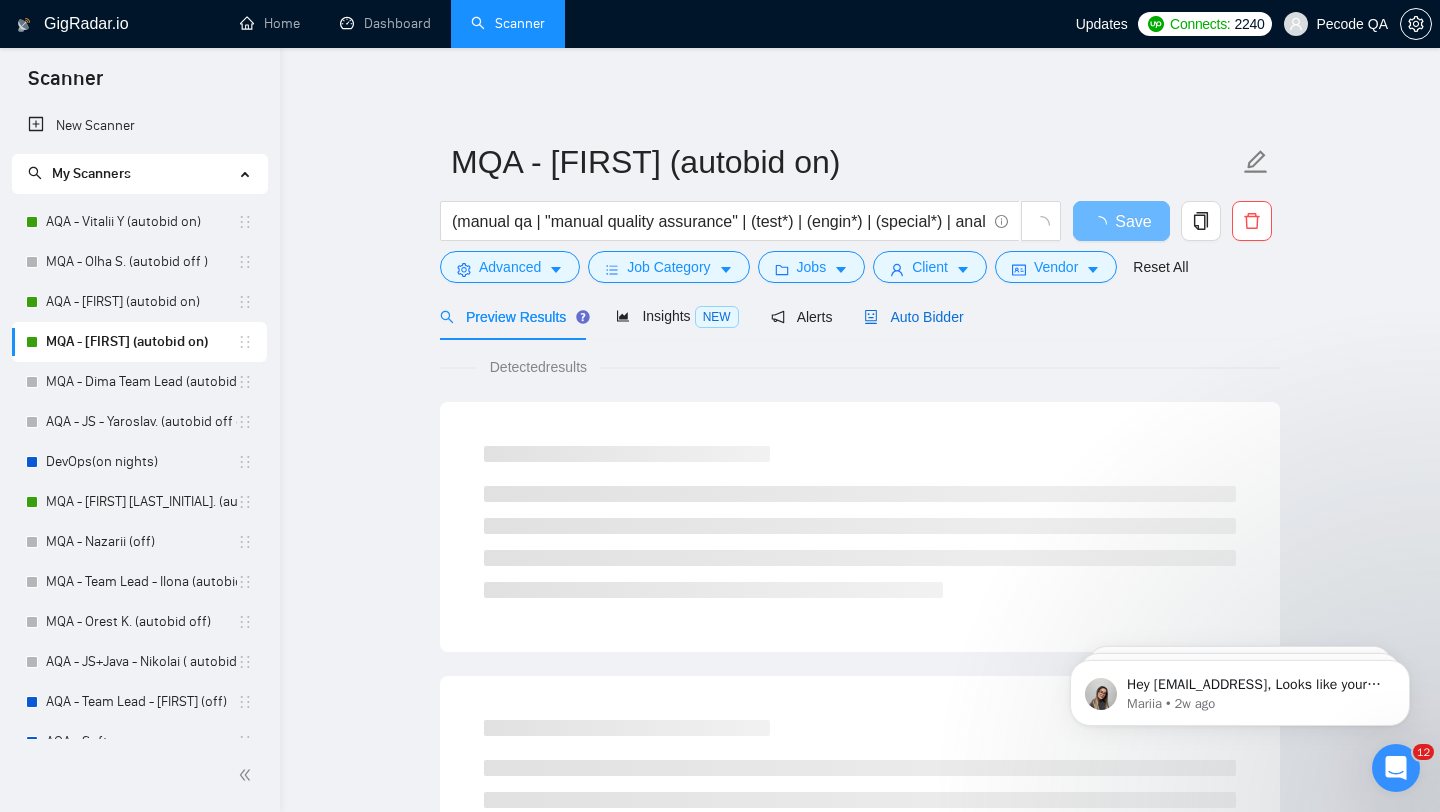 click on "Auto Bidder" at bounding box center [913, 317] 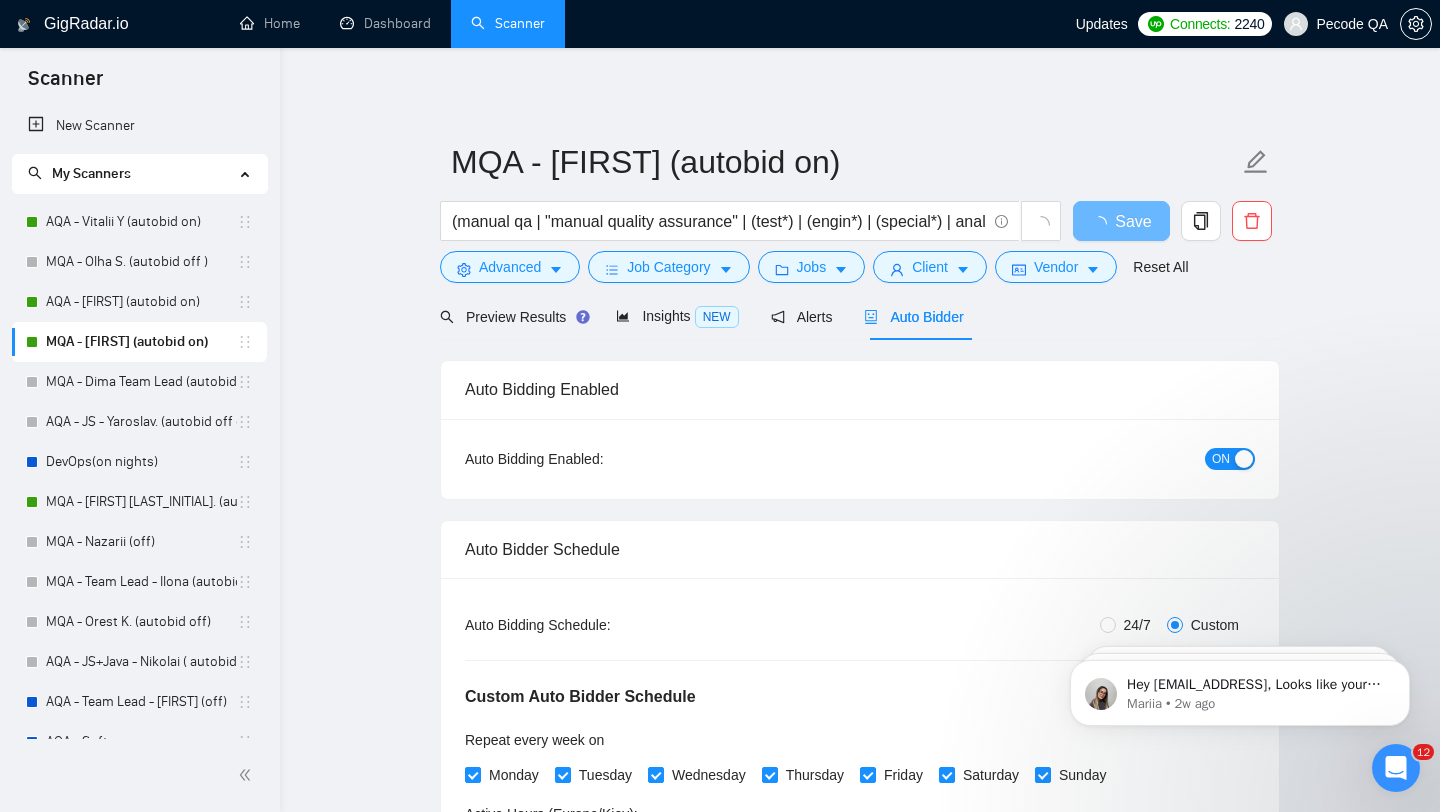 type 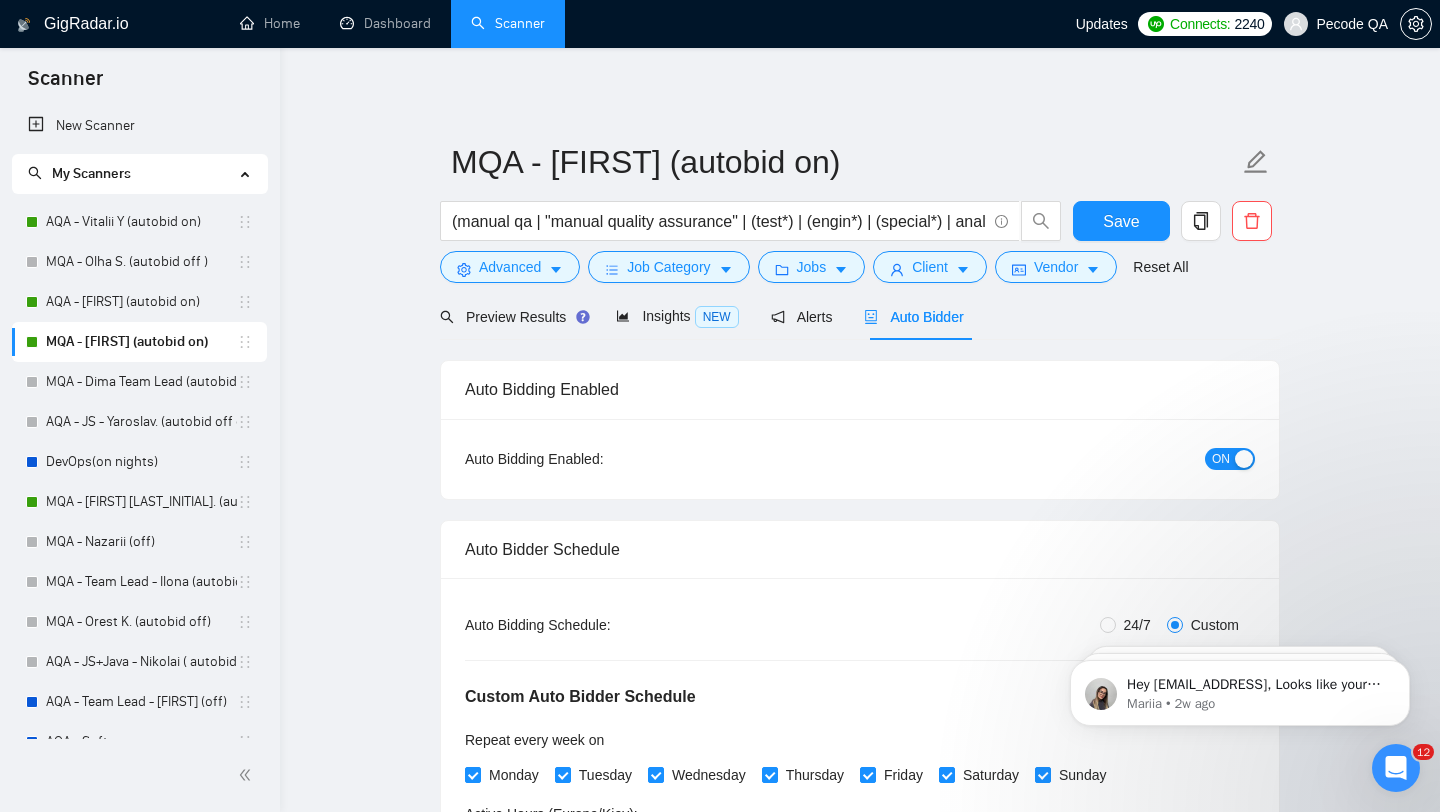 click on "Hey viktoria_kavas@pecodesoftware.com, Looks like your Upwork agency JS ran out of connects. We recently tried to send a proposal for a job found by Web - Vasyl (autobid on), but we could not because the number of connects was insufficient. If you don't top up your connects soon, all your Auto Bidders will be disabled, and you will have to reactivate it again. Please consider enabling the Auto Top-Up Feature to avoid this happening in the future. Mariia • 2w ago Hey viktoria_kavas@pecodesoftware.com, Looks like your Upwork agency JS ran out of connects. We recently tried to send a proposal for a job found by Web - Vasyl (autobid on), but we could not because the number of connects was insufficient. If you don't top up your connects soon, all your Auto Bidders will be disabled, and you will have to reactivate it again. Please consider enabling the Auto Top-Up Feature to avoid this happening in the future. Mariia • 5w ago Mariia • 6w ago" at bounding box center [1240, 688] 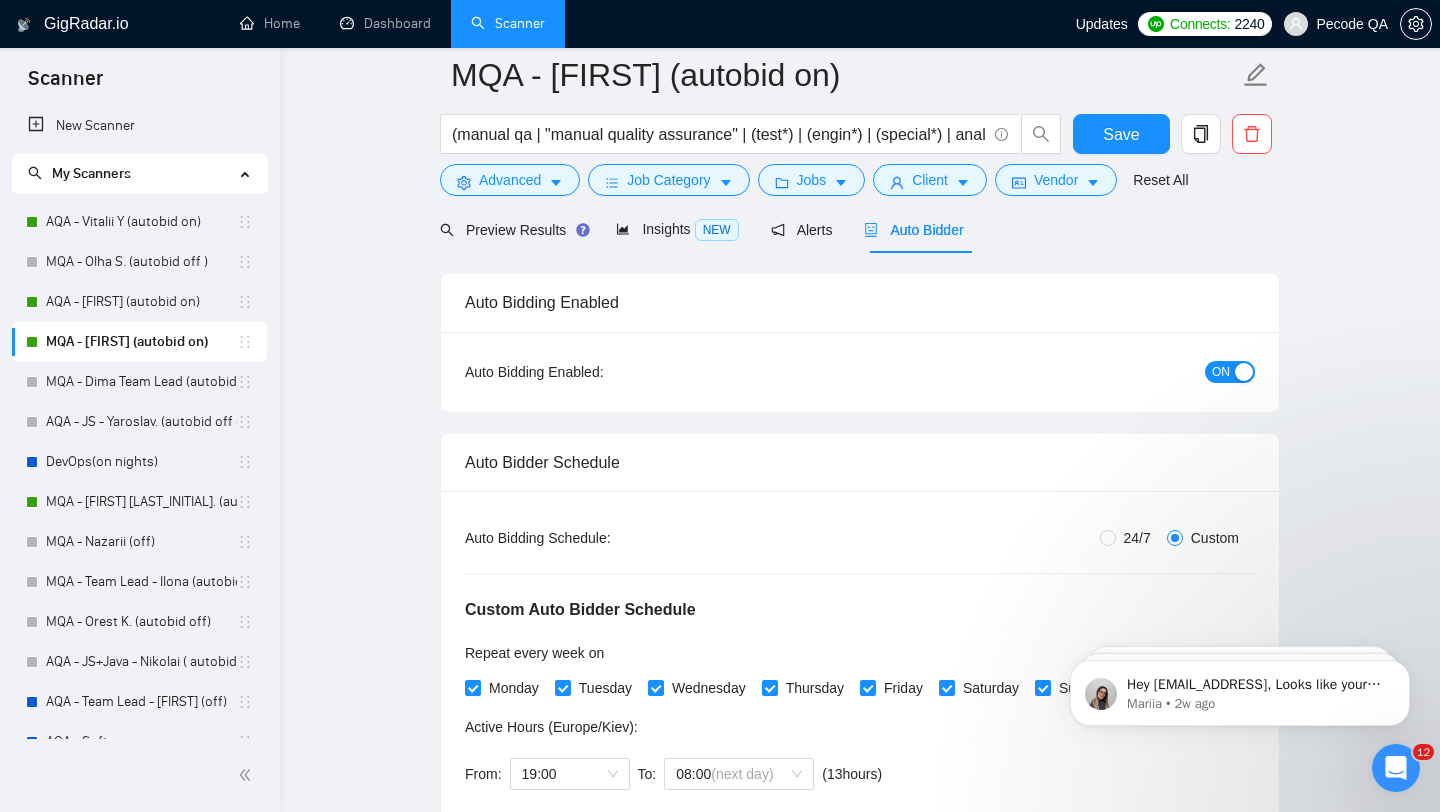 scroll, scrollTop: 155, scrollLeft: 0, axis: vertical 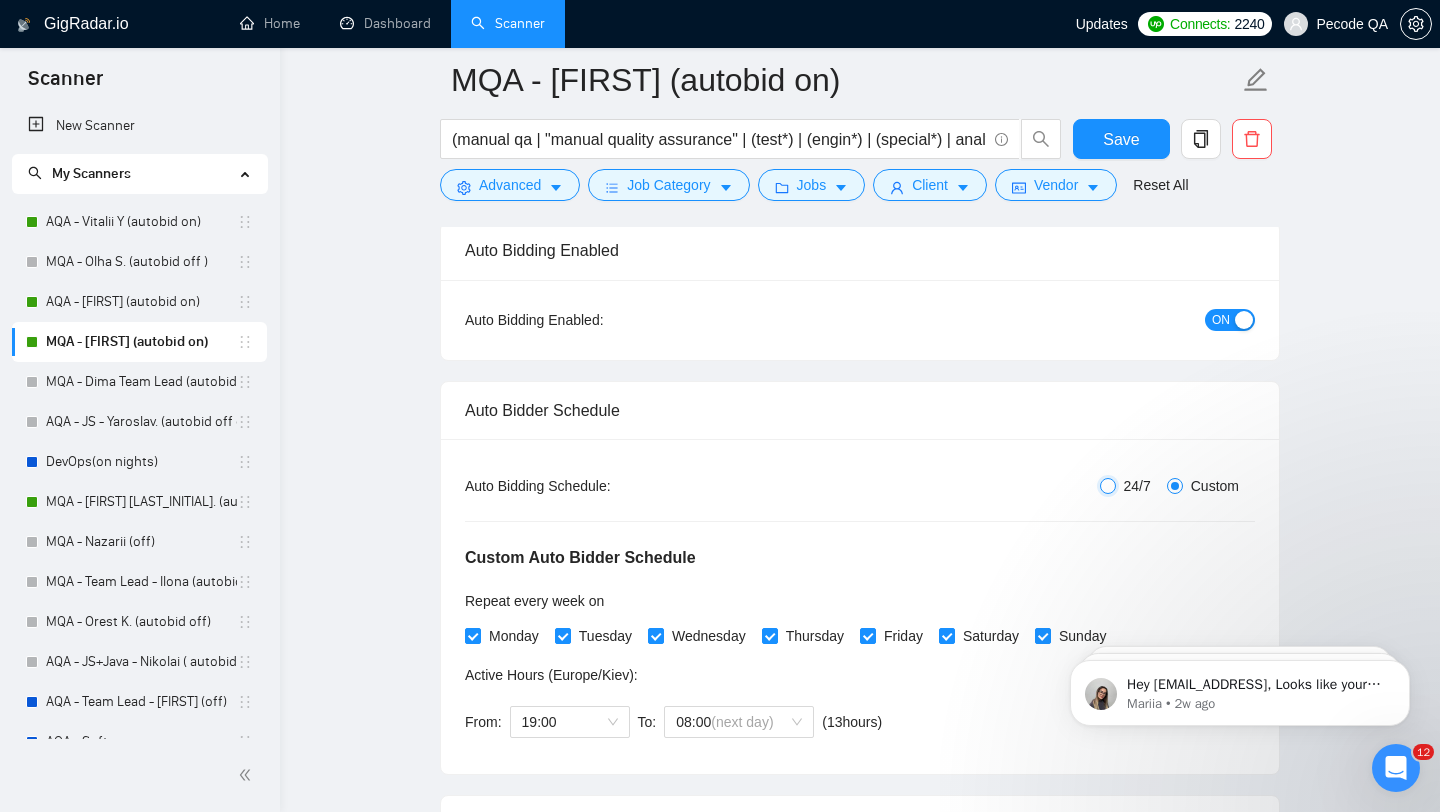 click on "24/7" at bounding box center [1108, 486] 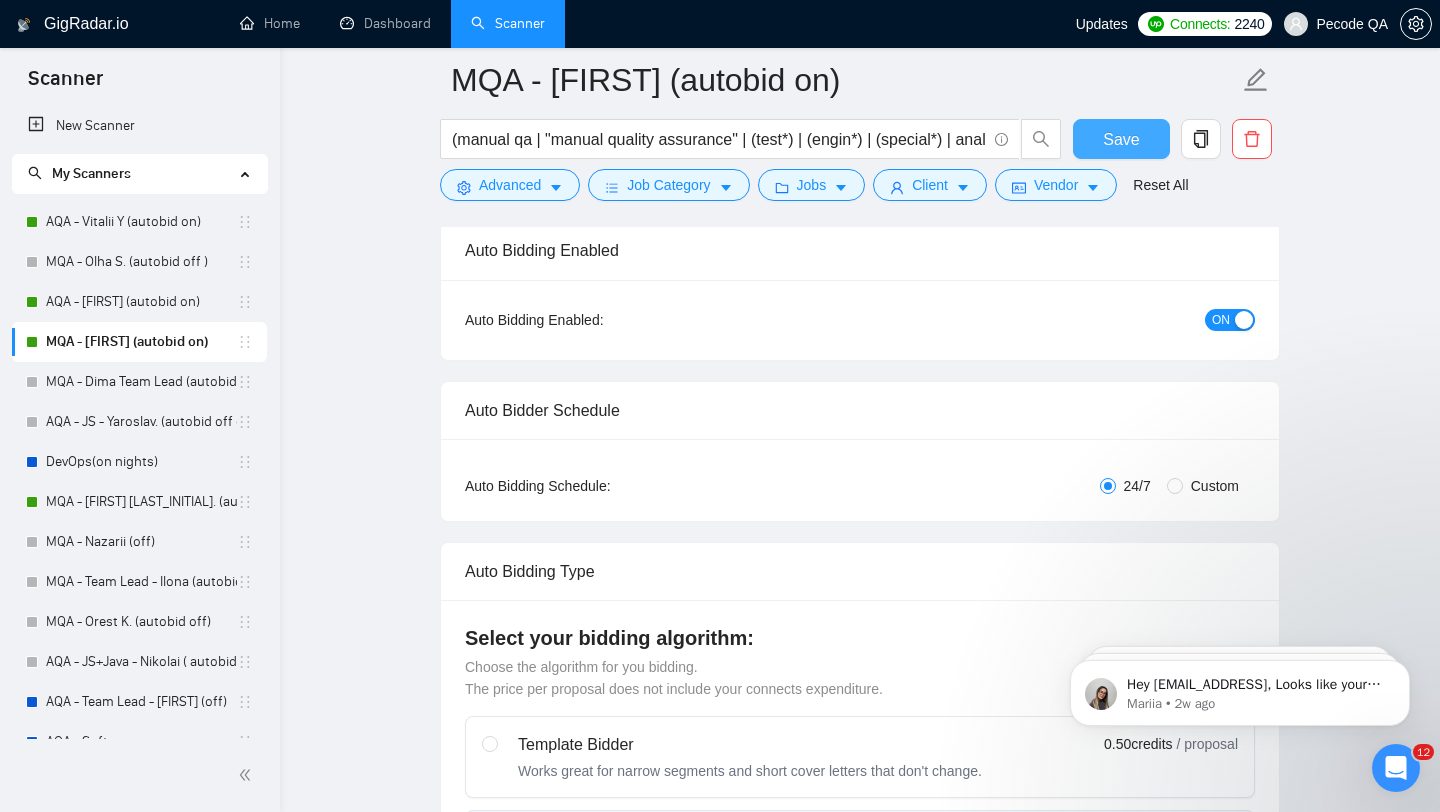 click on "Save" at bounding box center [1121, 139] 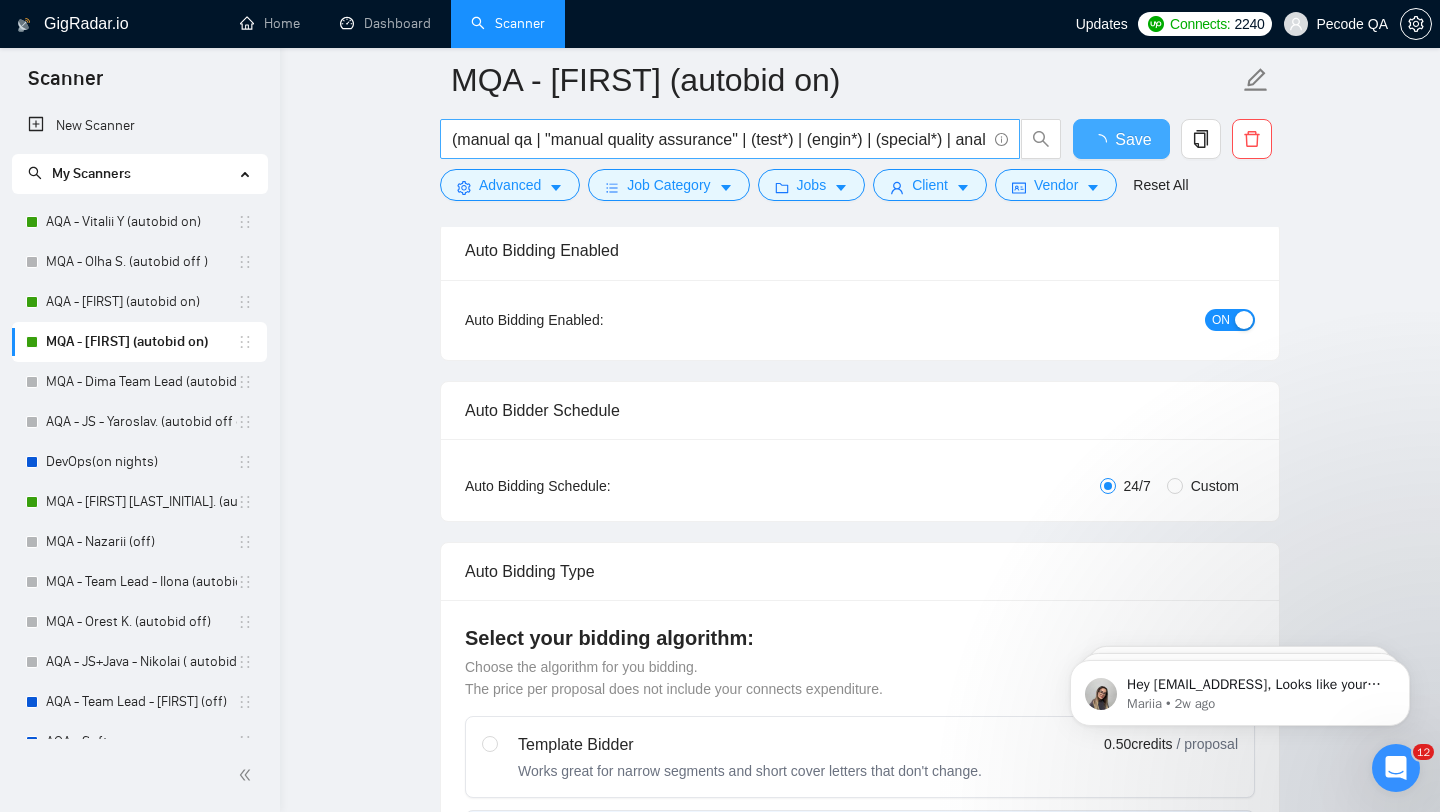 type 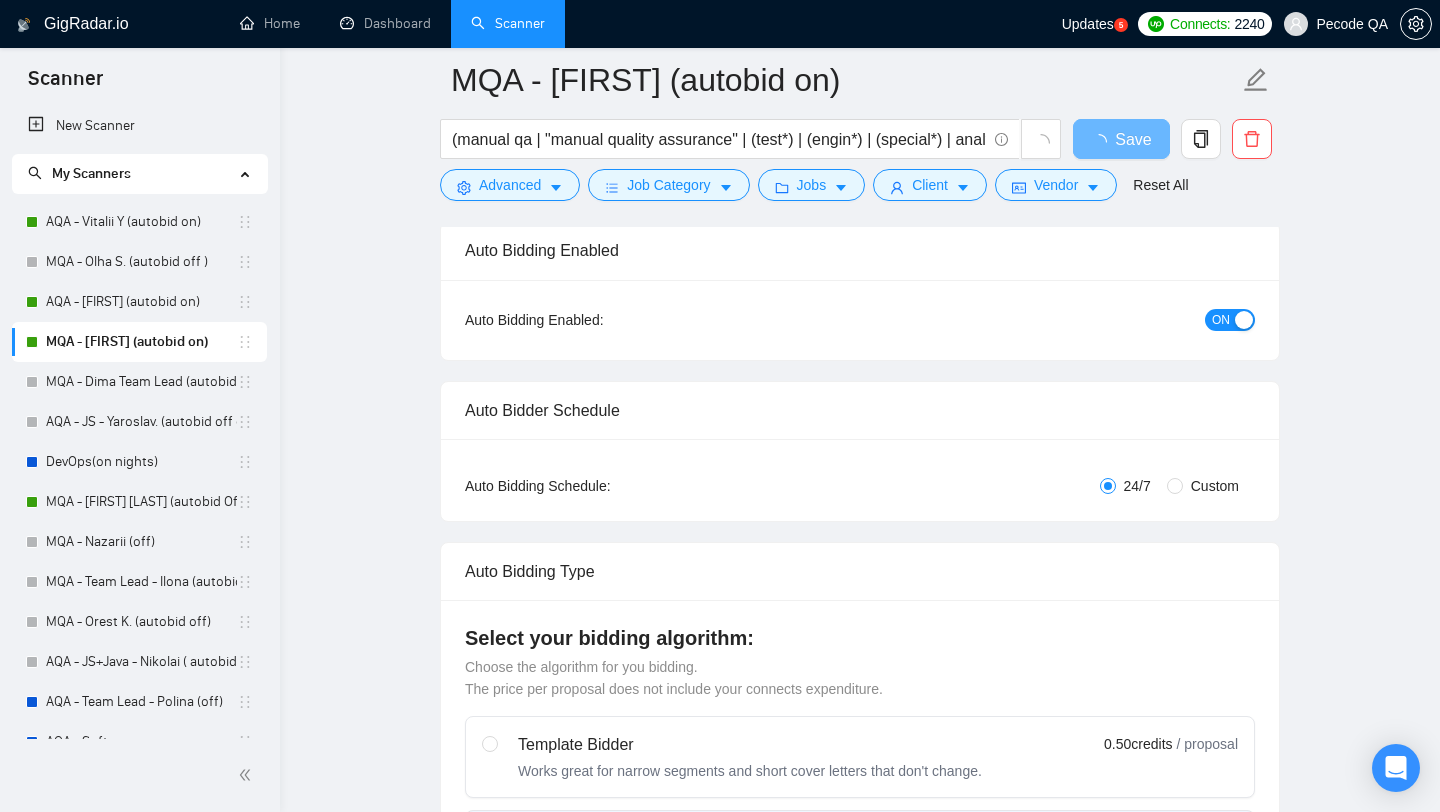 scroll, scrollTop: 155, scrollLeft: 0, axis: vertical 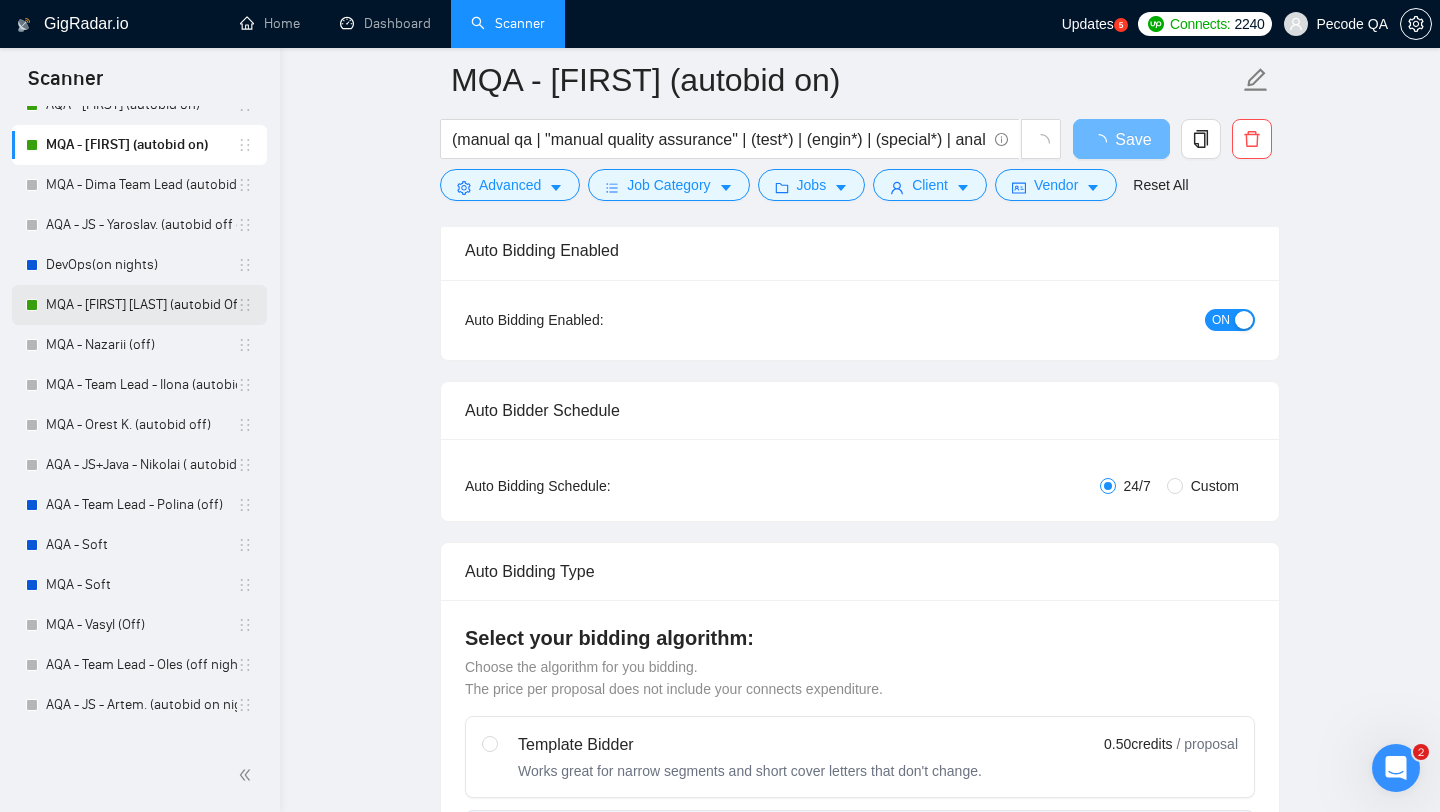 click on "MQA - [FIRST] [LAST]. (autobid Off)" at bounding box center [141, 305] 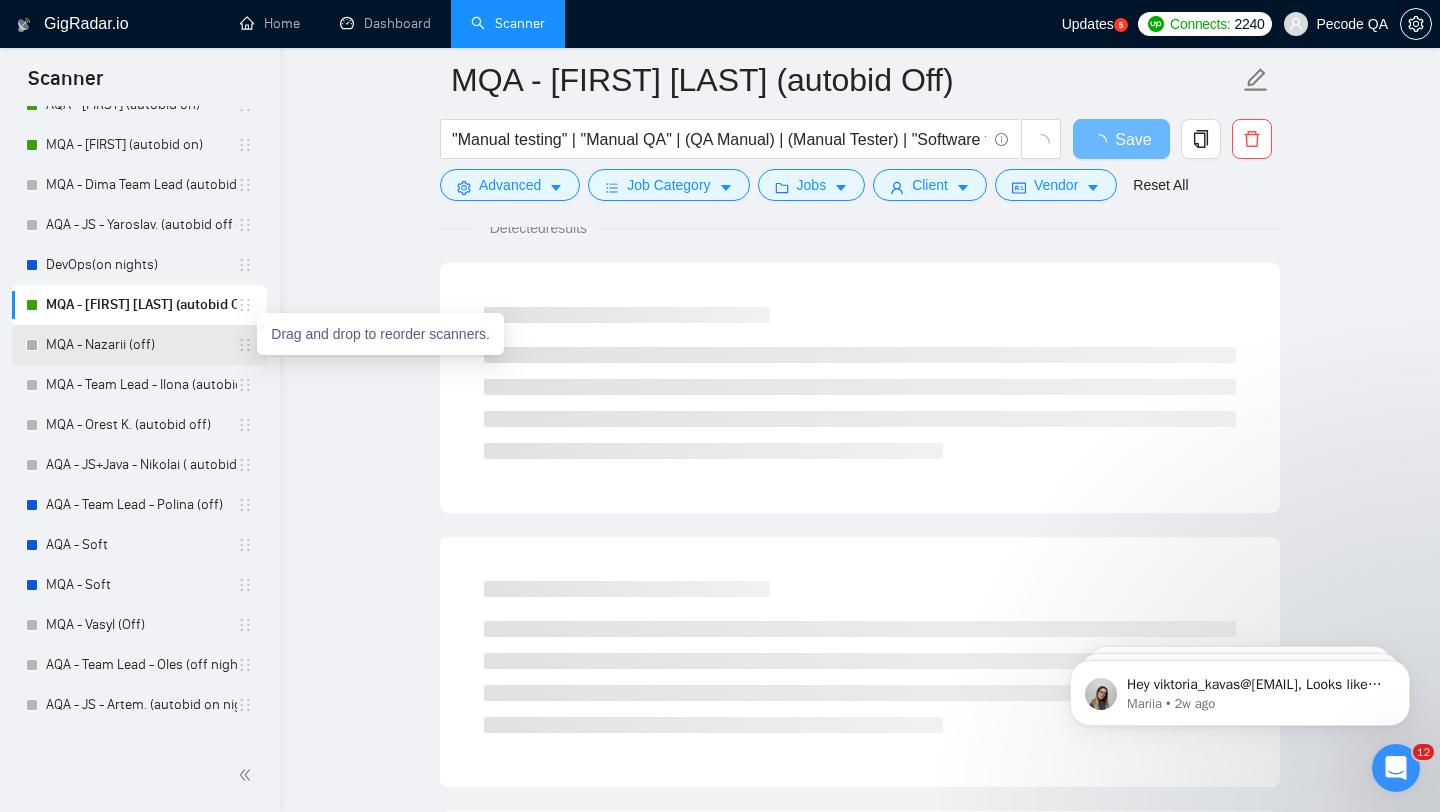 scroll, scrollTop: 0, scrollLeft: 0, axis: both 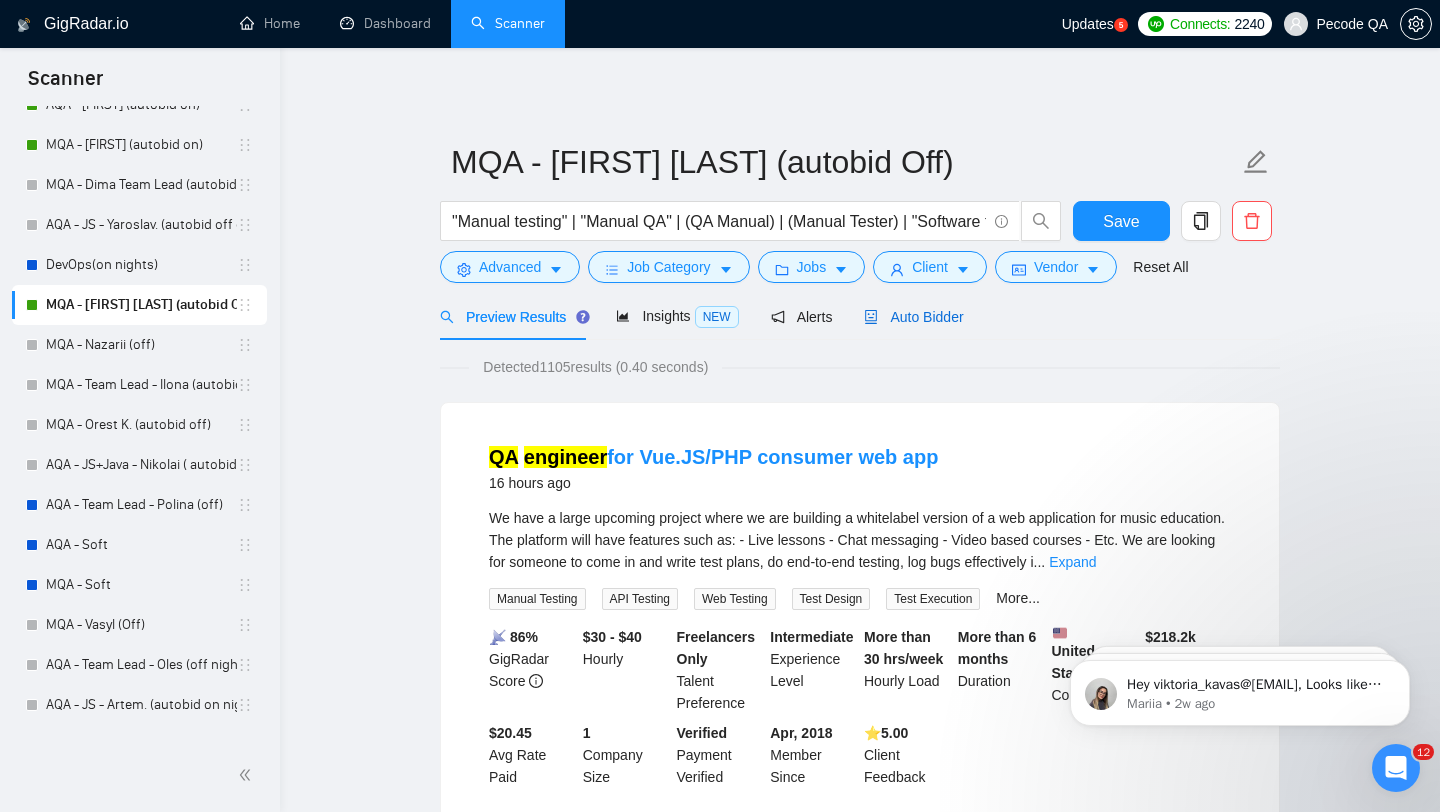 click on "Auto Bidder" at bounding box center [913, 317] 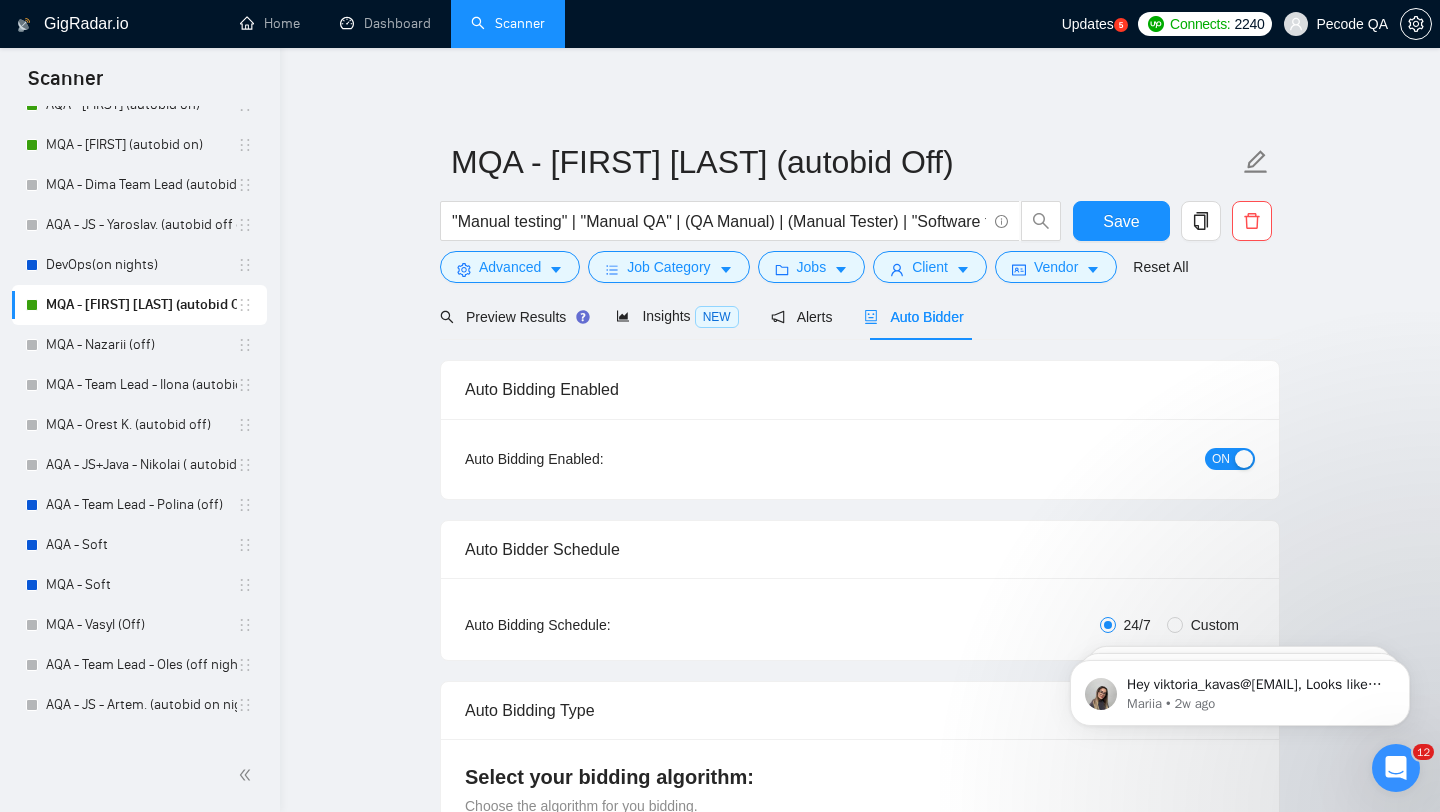 type 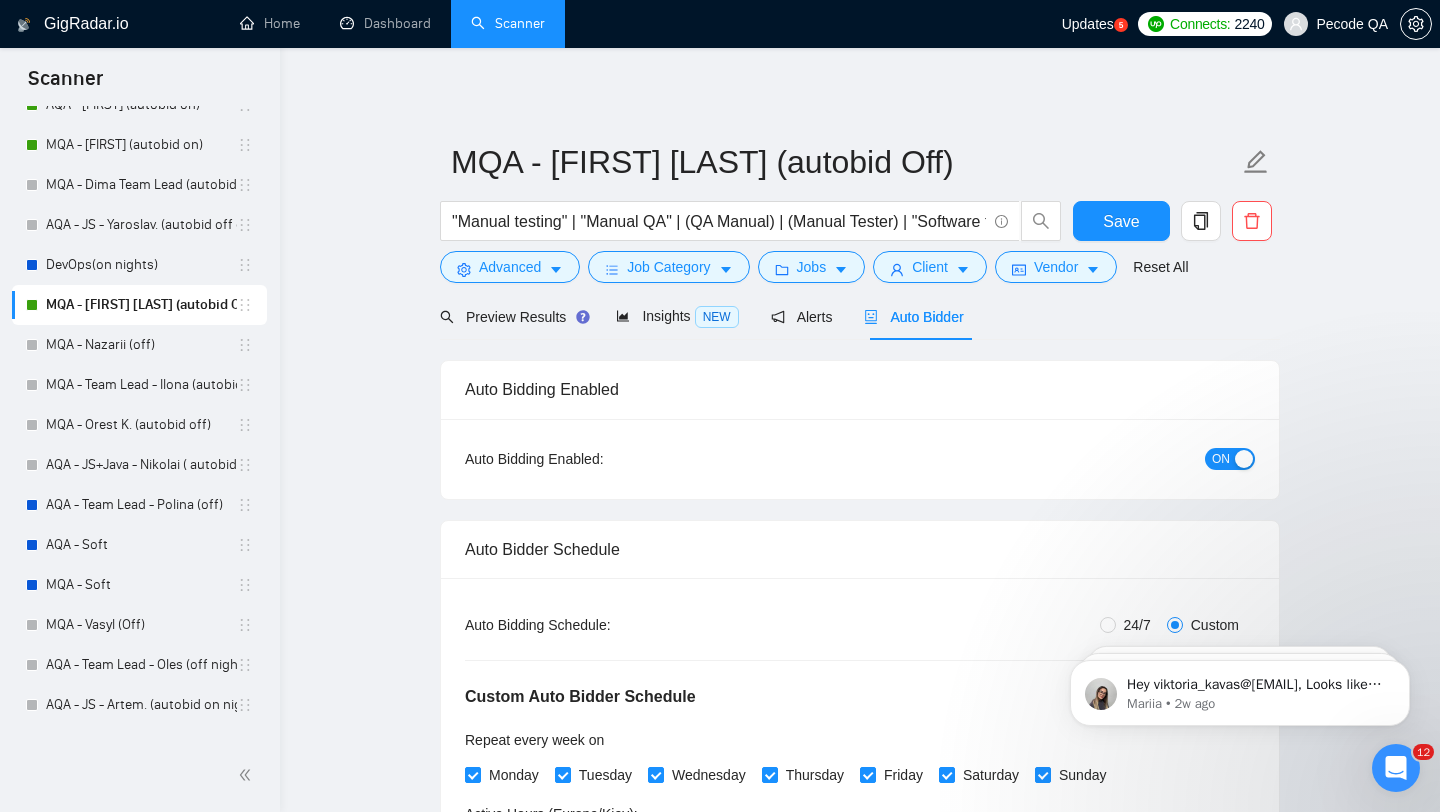 type 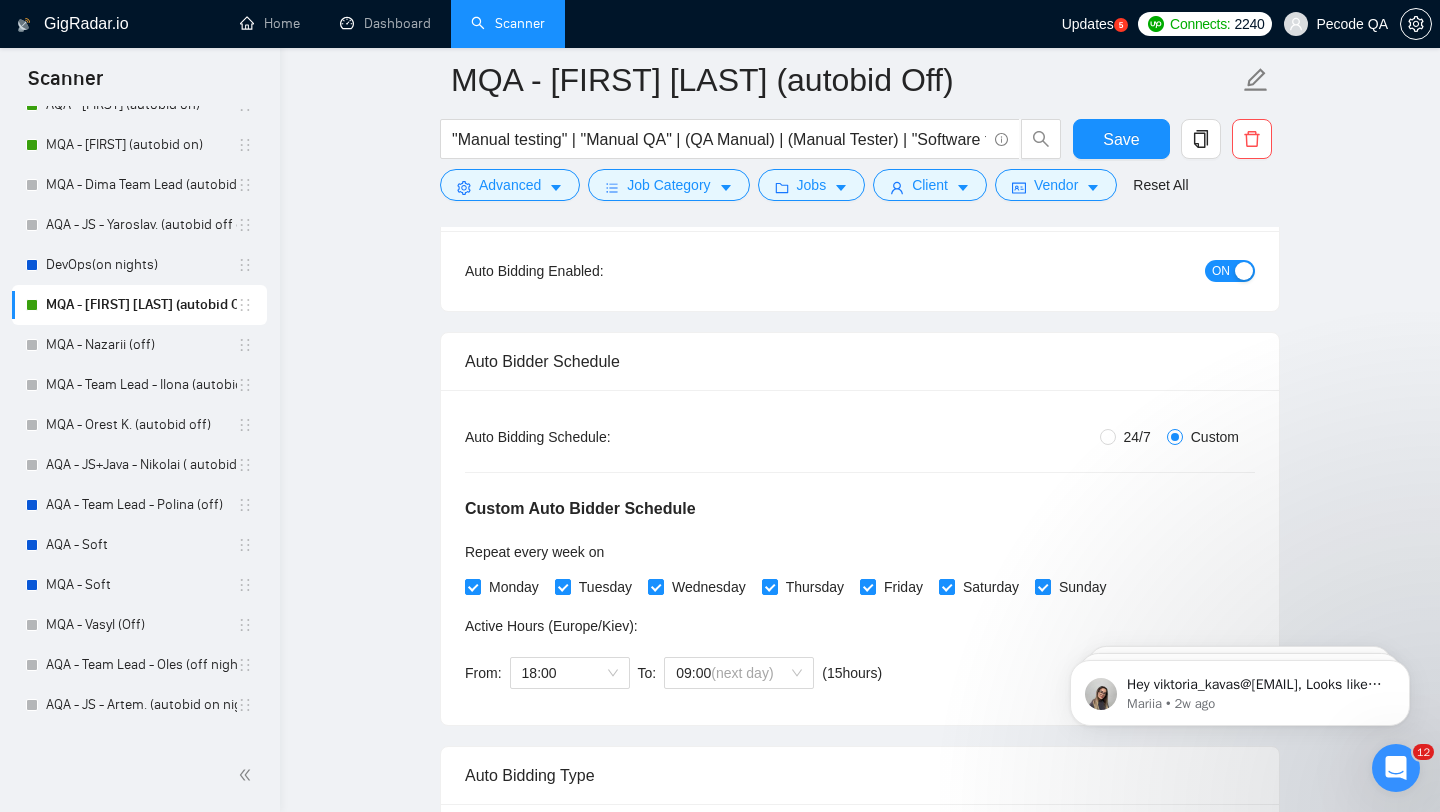 scroll, scrollTop: 273, scrollLeft: 0, axis: vertical 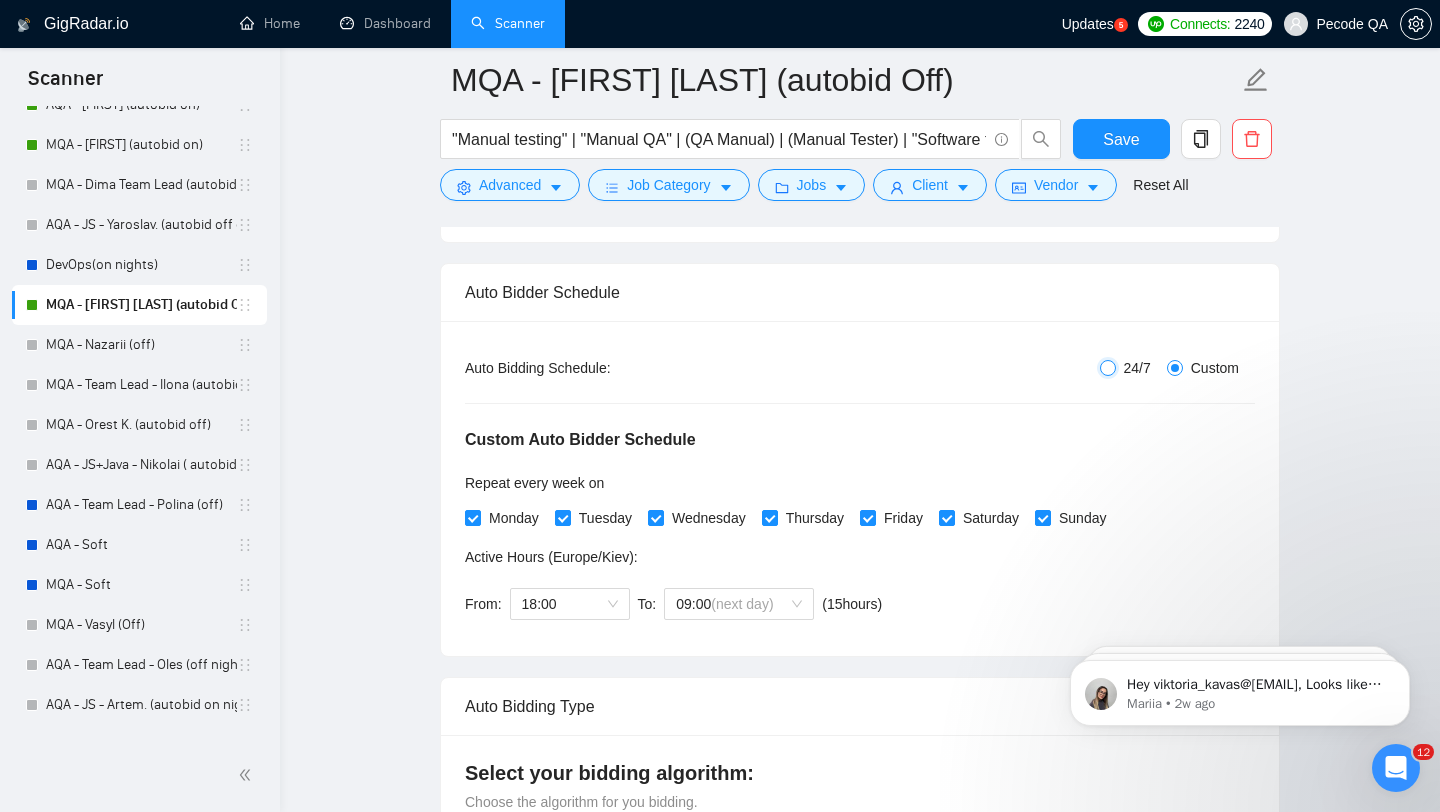 click on "24/7" at bounding box center (1108, 368) 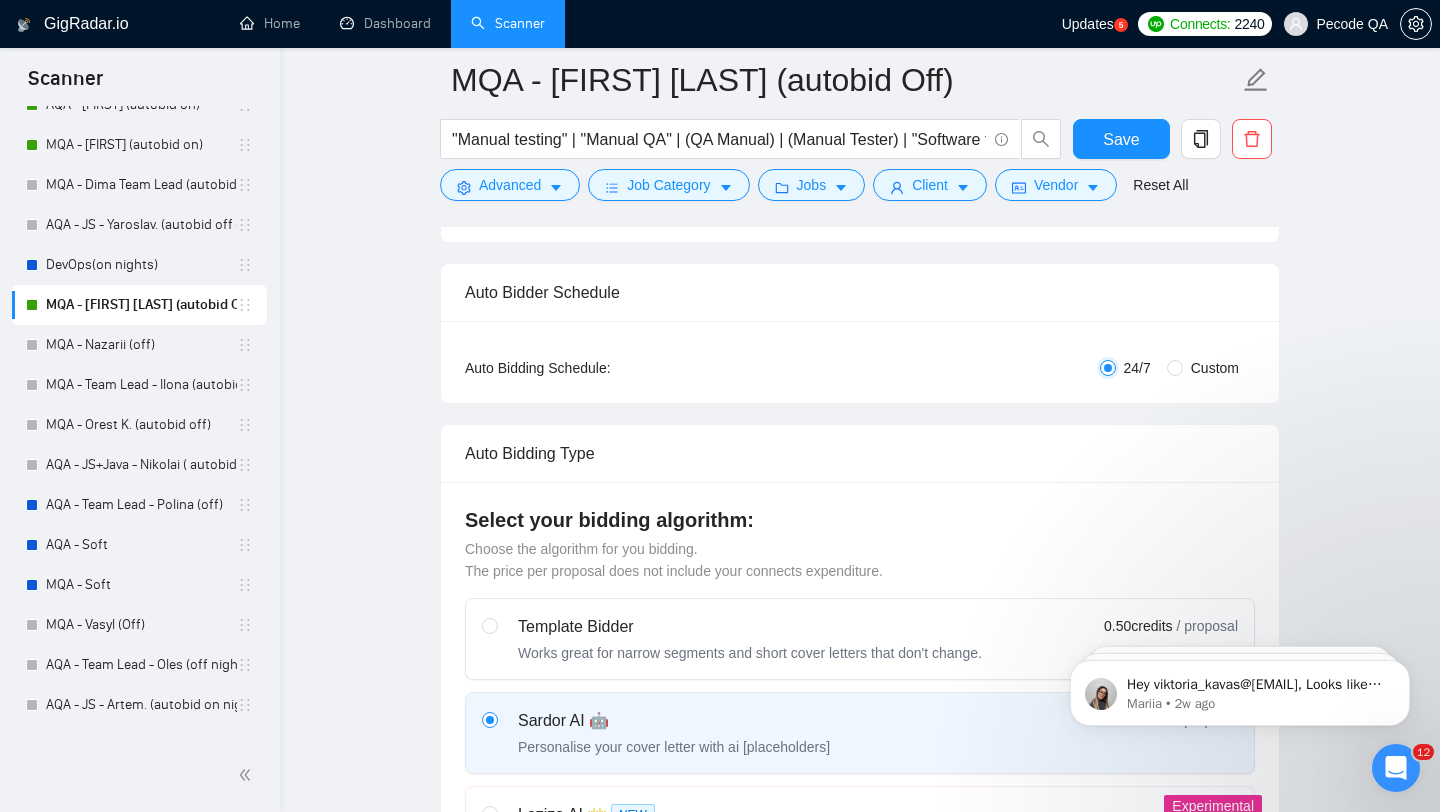 scroll, scrollTop: 0, scrollLeft: 0, axis: both 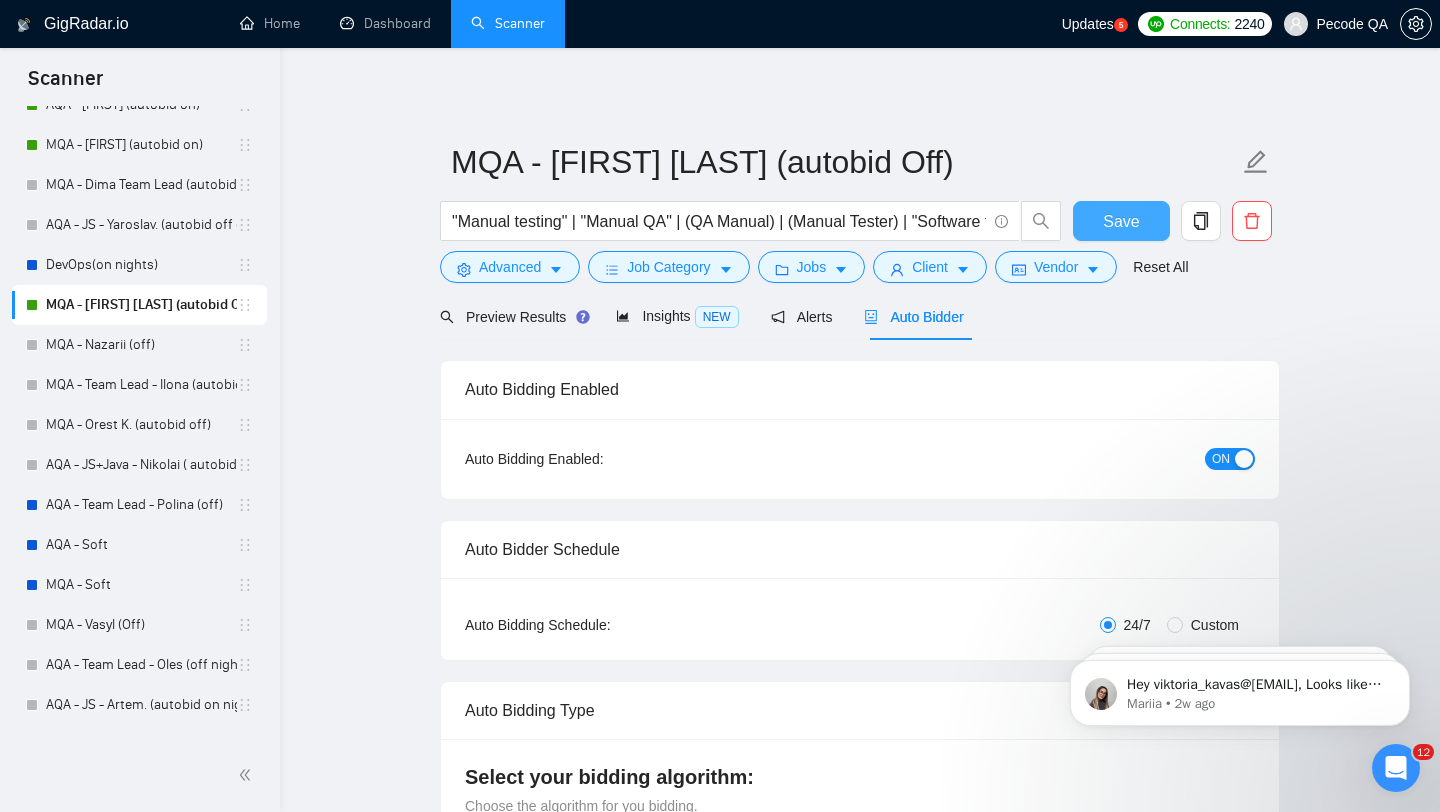 click on "Save" at bounding box center [1121, 221] 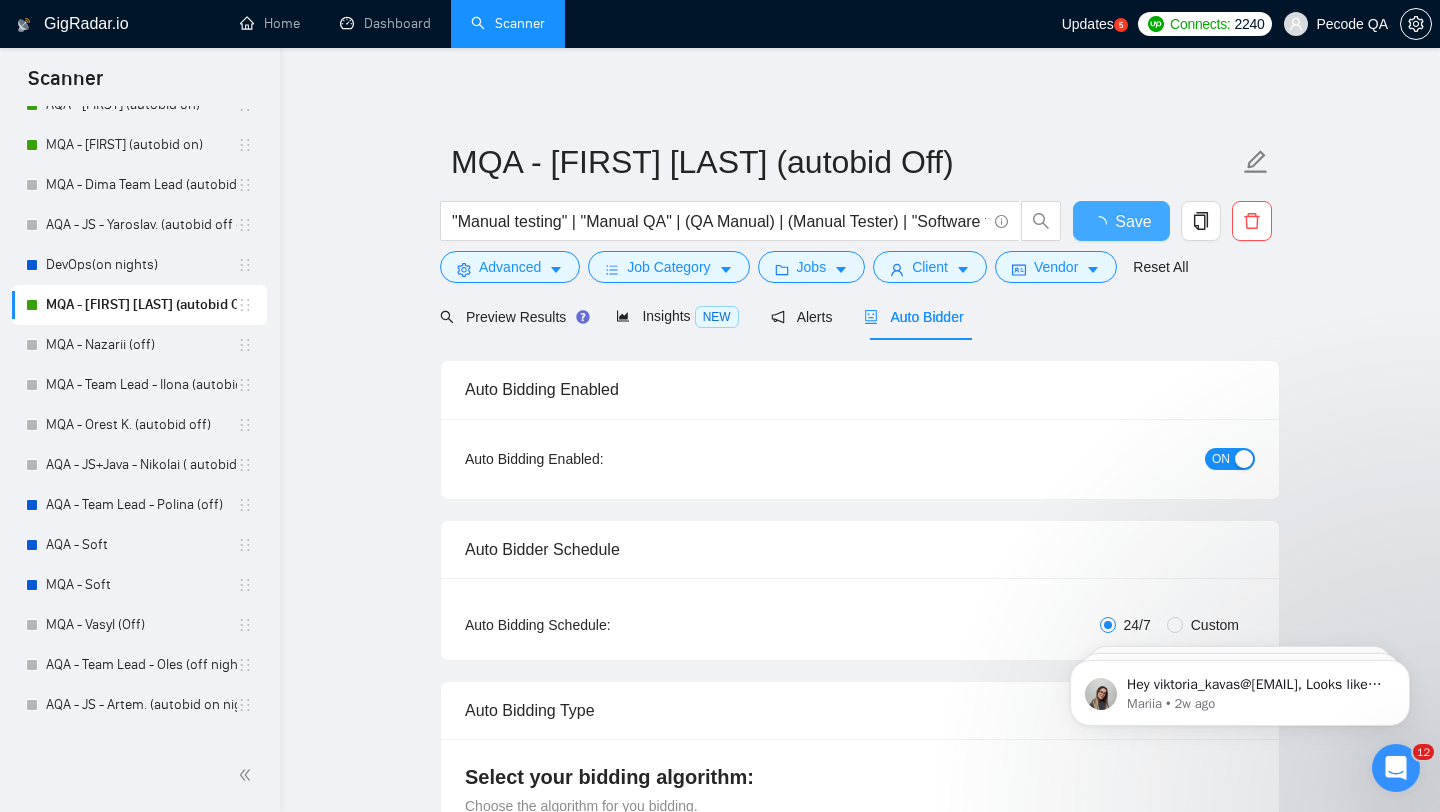 type 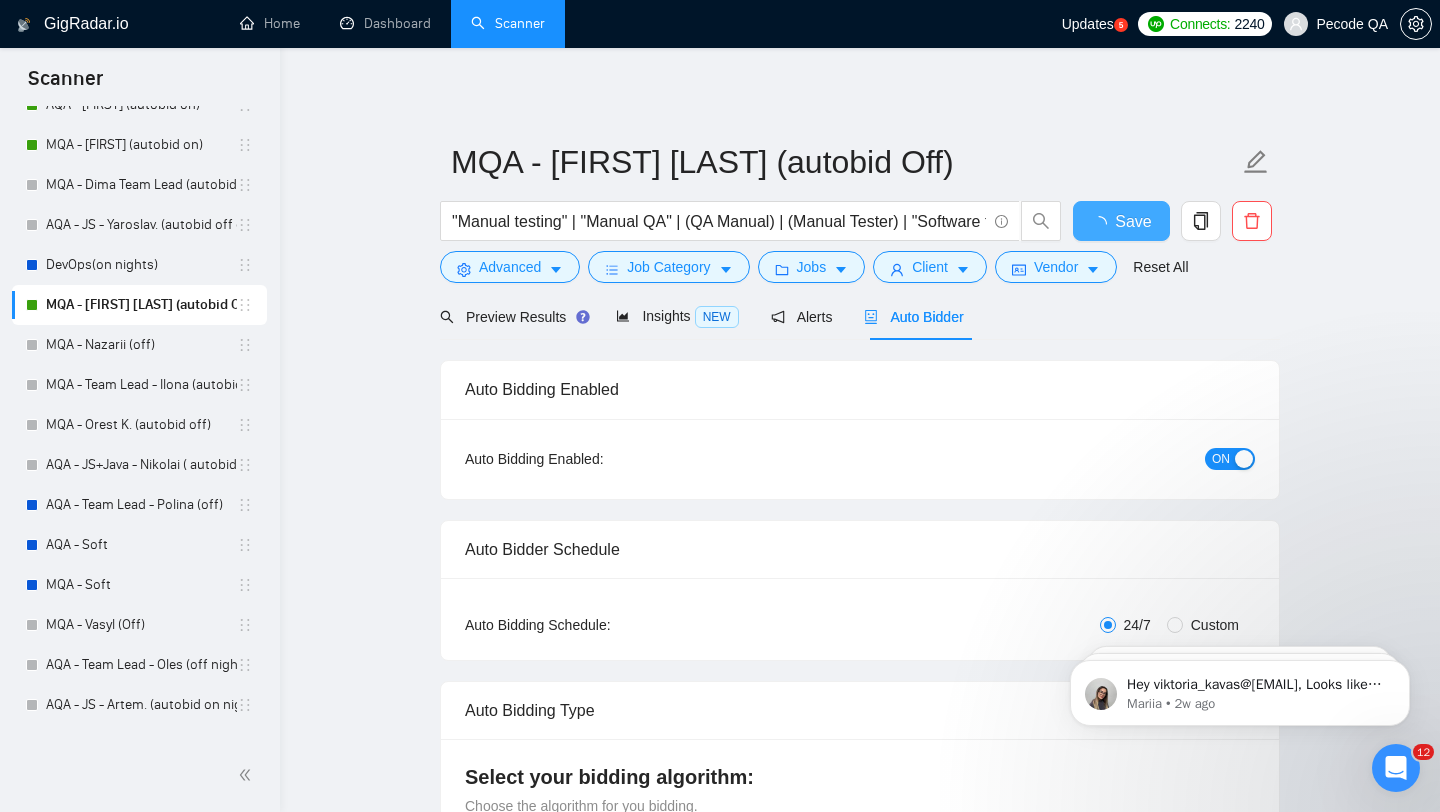 checkbox on "true" 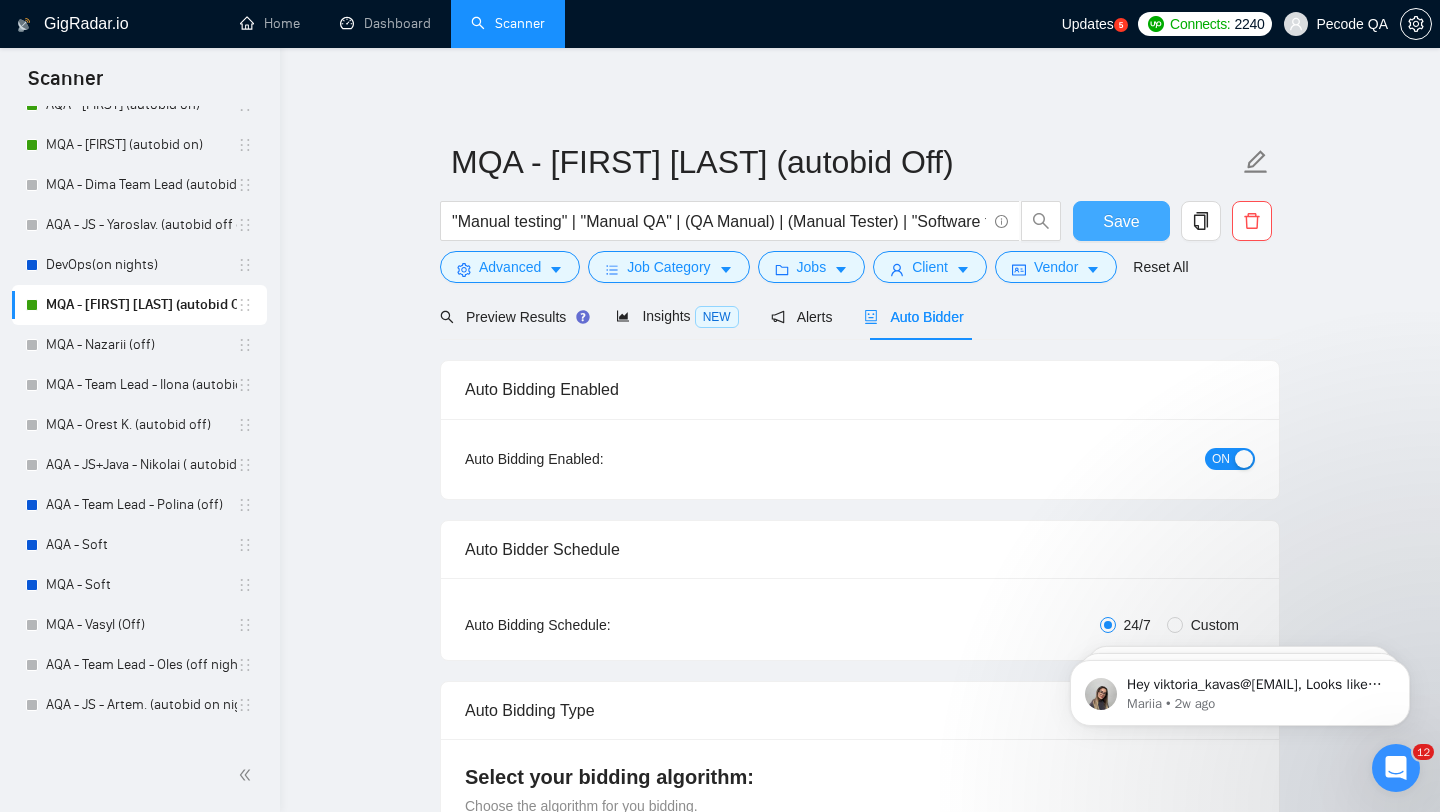 type 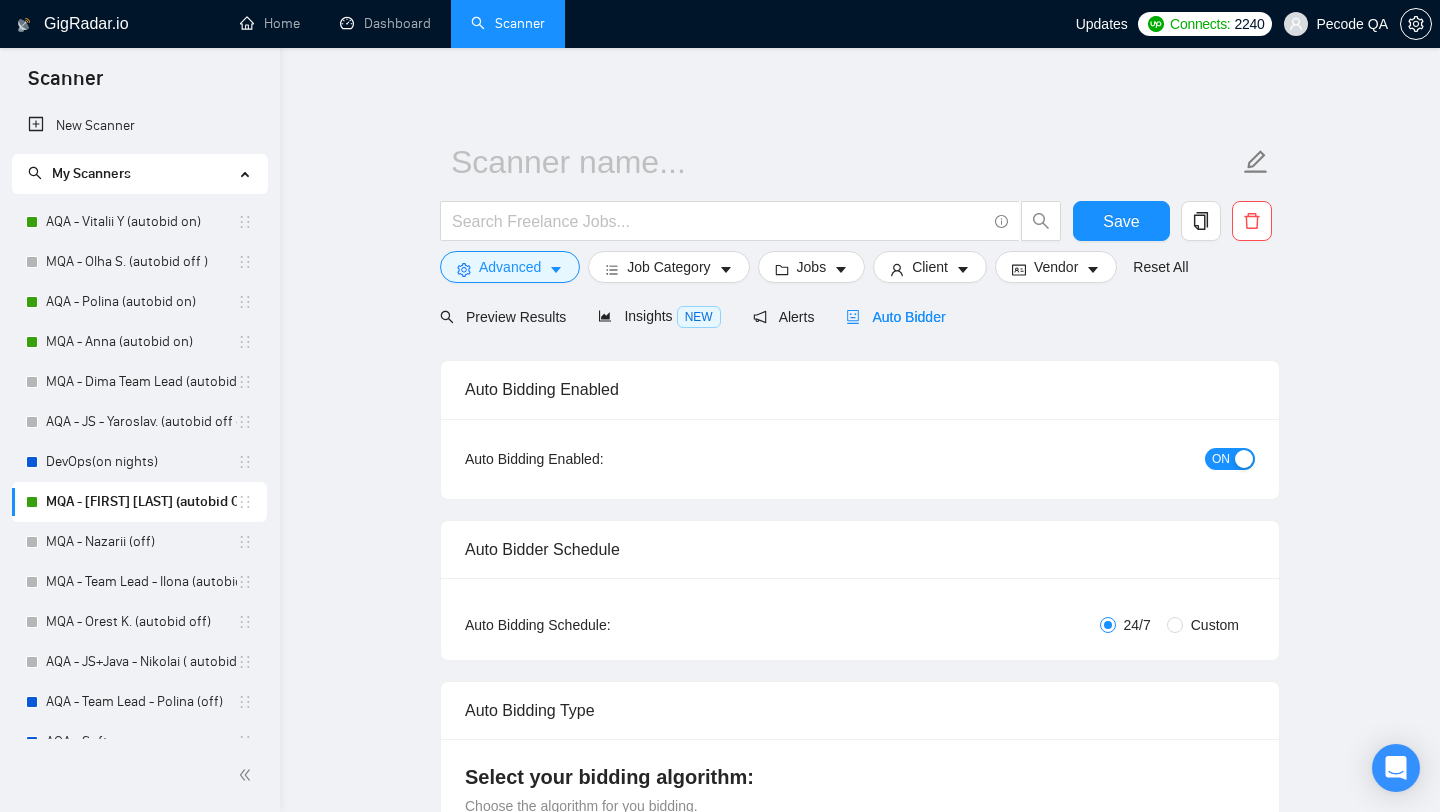 scroll, scrollTop: 0, scrollLeft: 0, axis: both 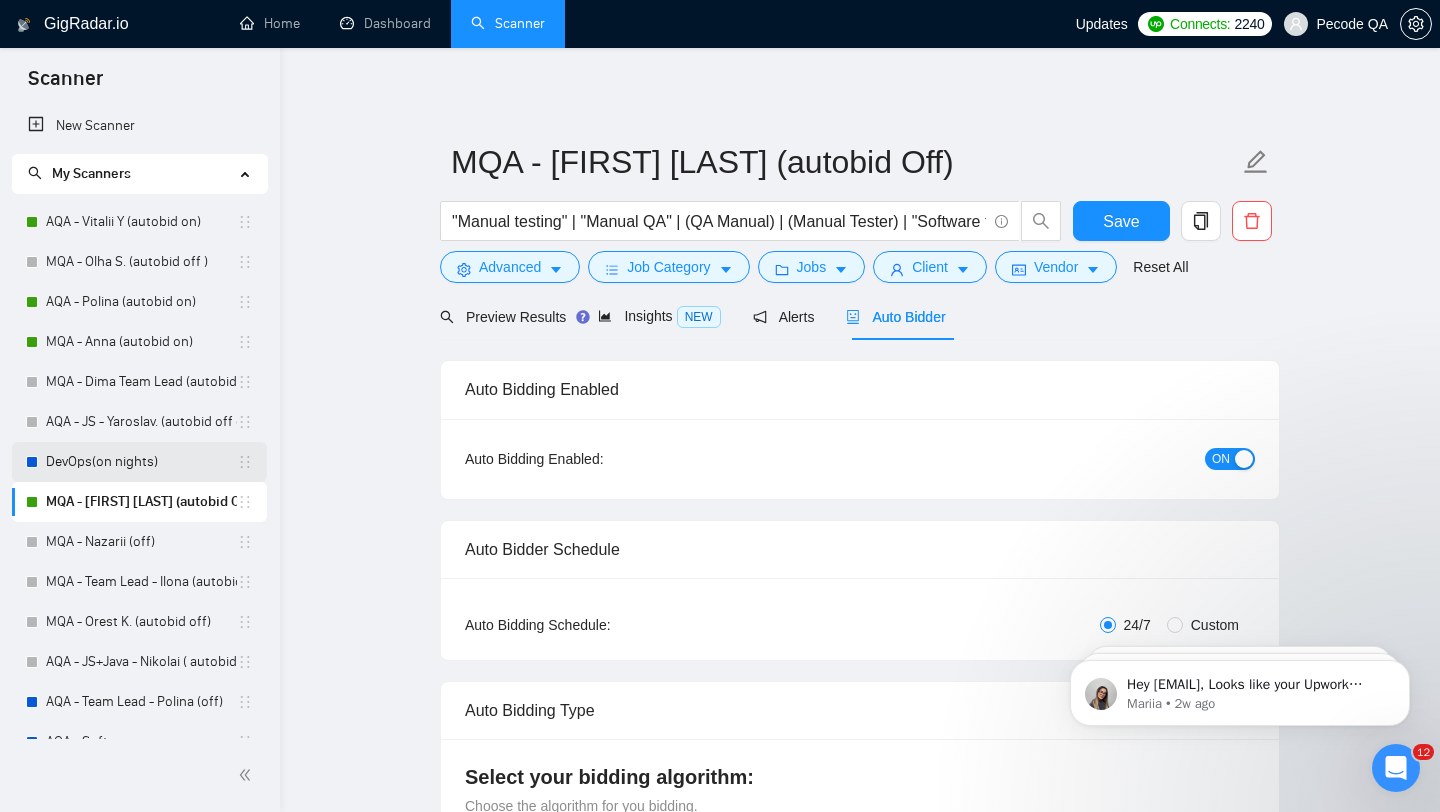 click on "DevOps(on nights)" at bounding box center [141, 462] 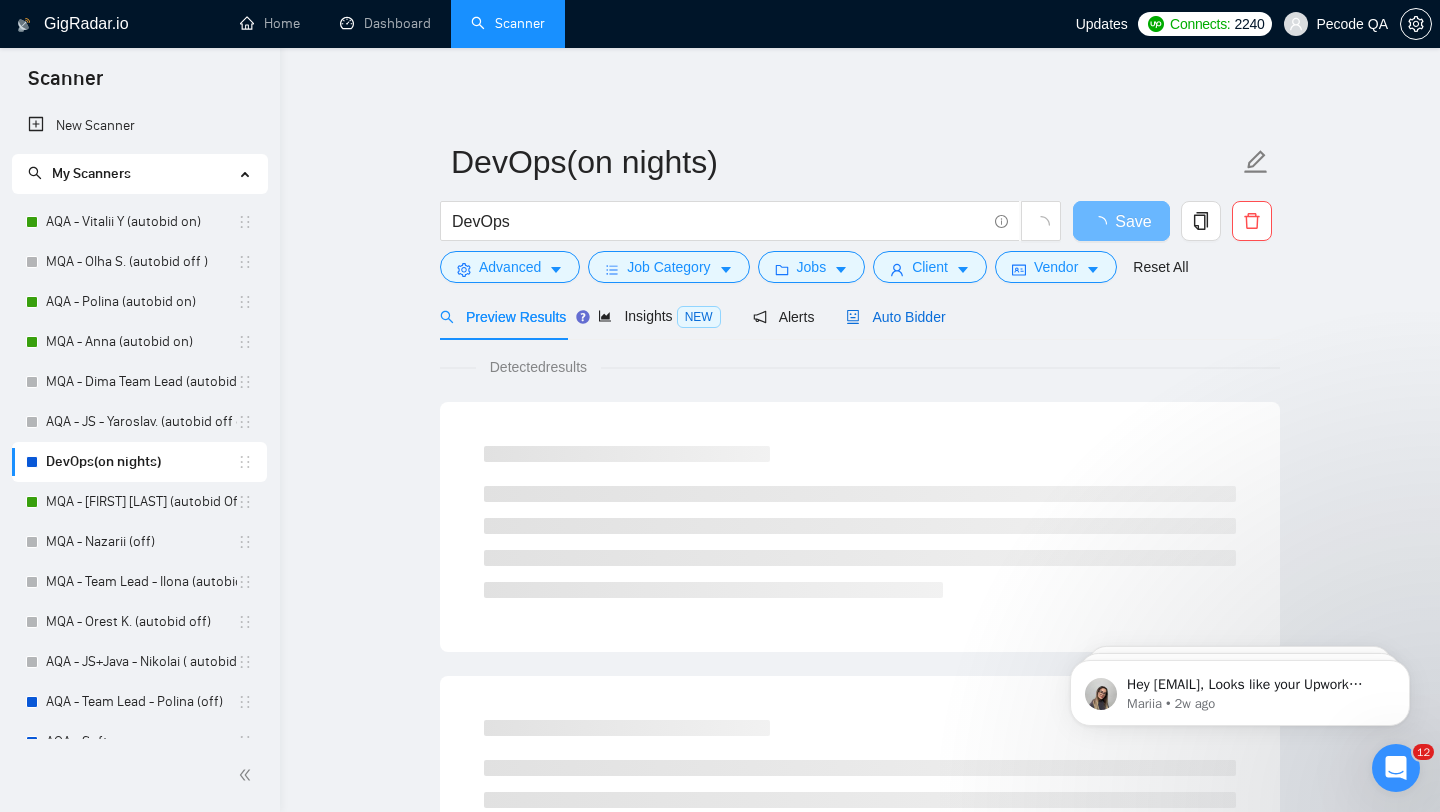 click on "Auto Bidder" at bounding box center (895, 317) 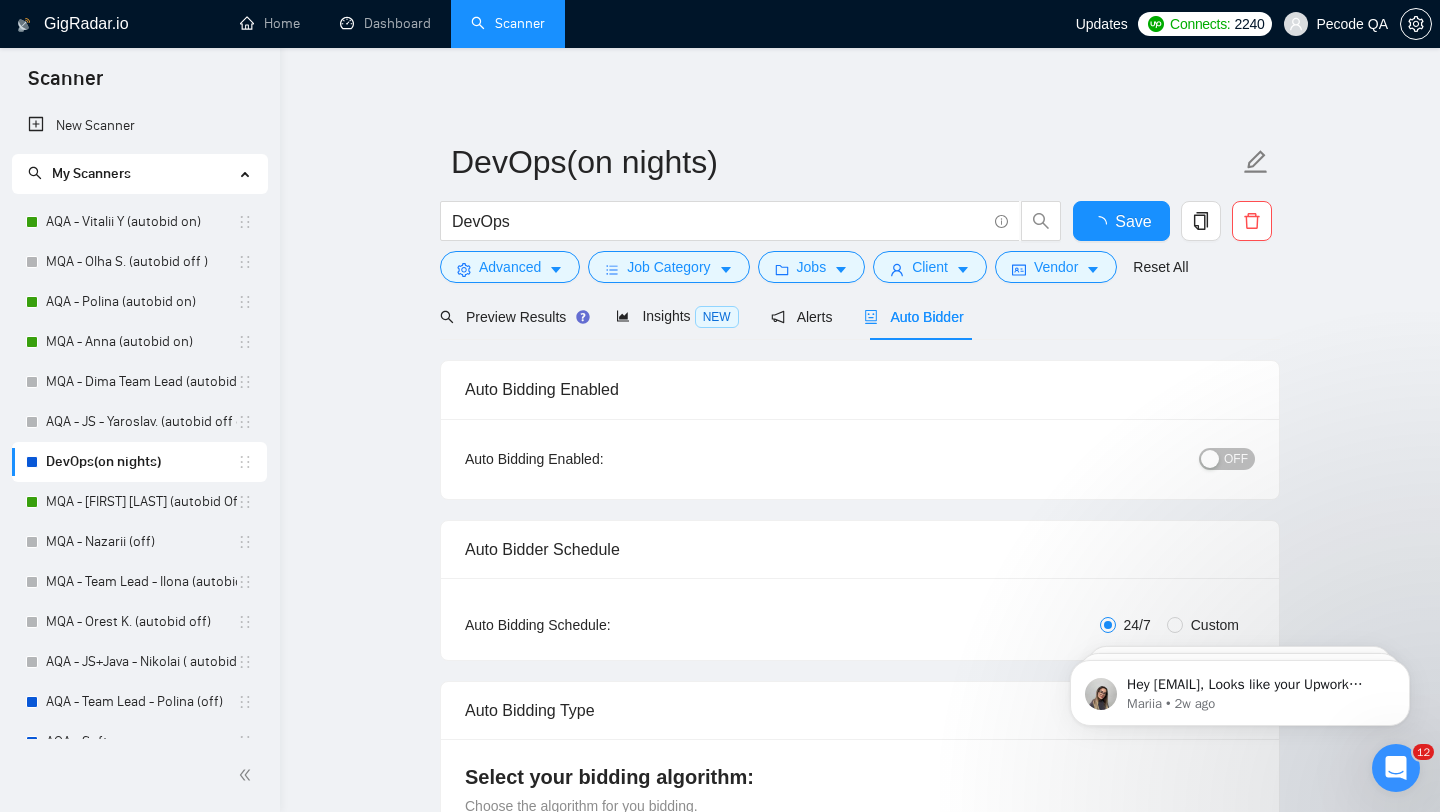 type 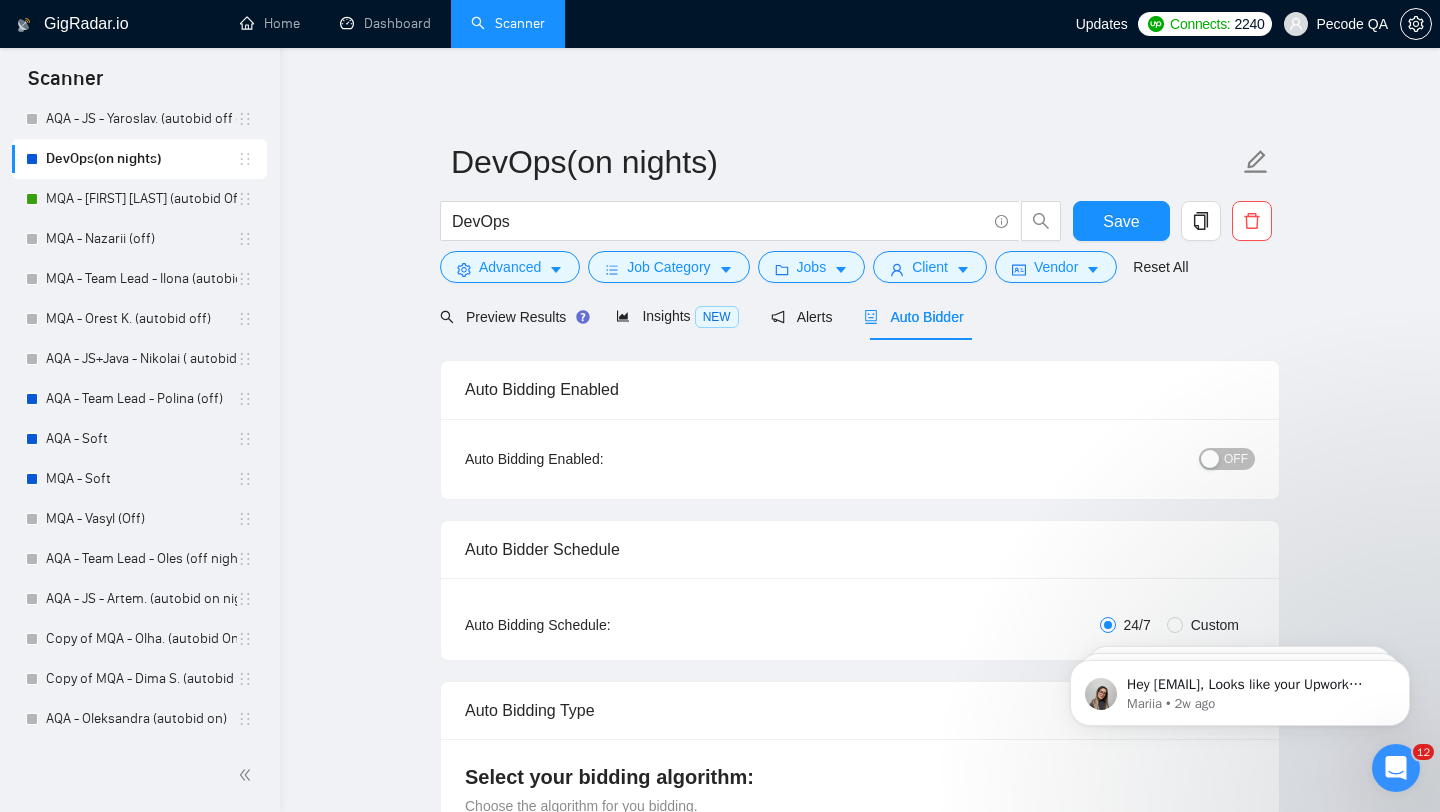 scroll, scrollTop: 0, scrollLeft: 0, axis: both 